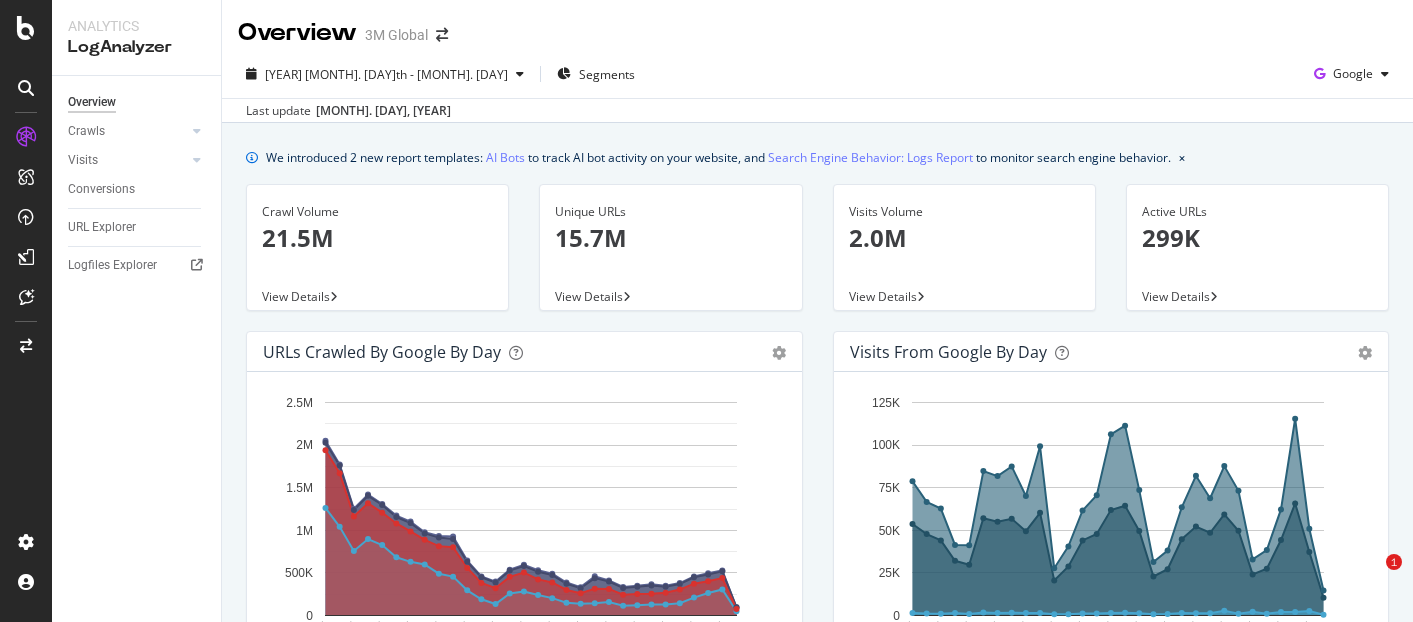scroll, scrollTop: 0, scrollLeft: 0, axis: both 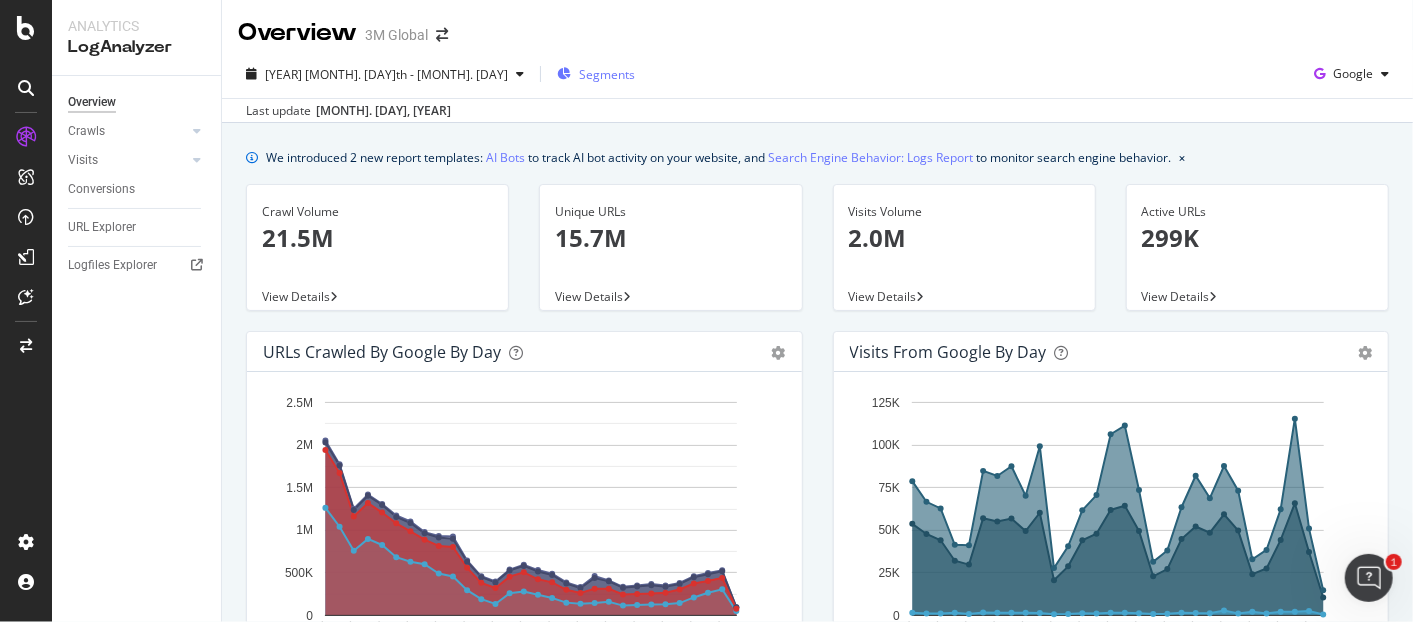 click on "Segments" at bounding box center (607, 74) 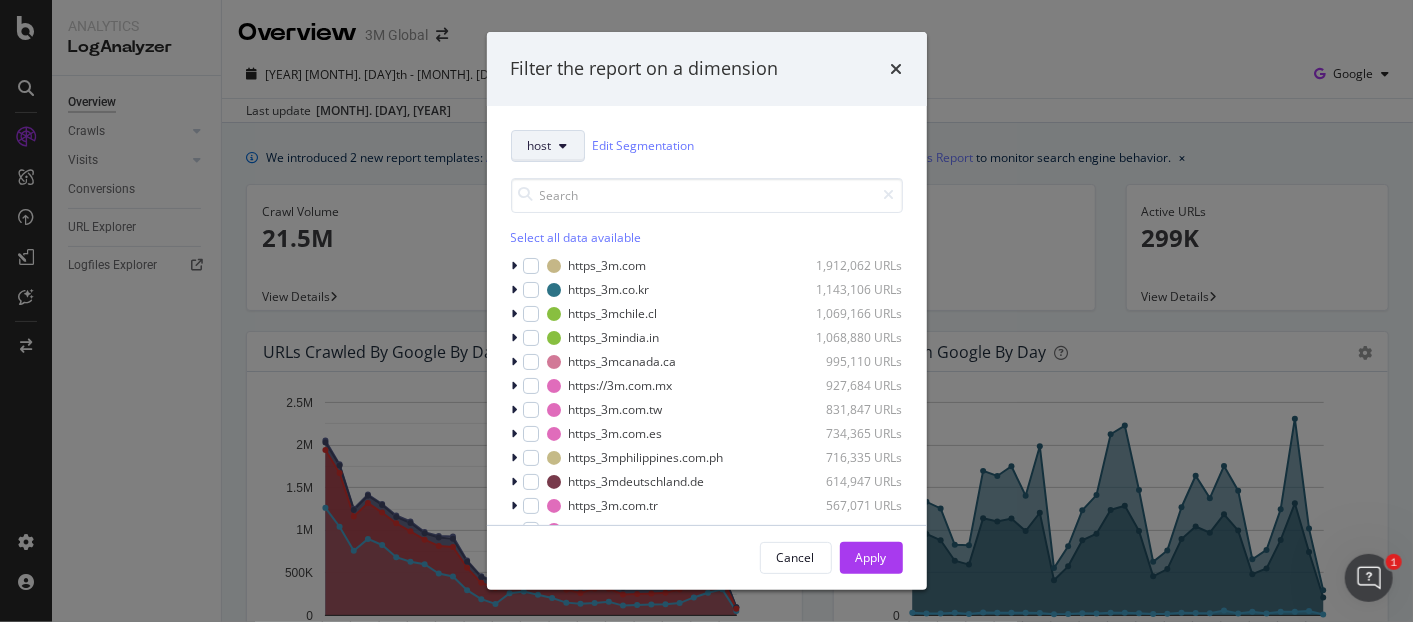 click on "host" at bounding box center [548, 146] 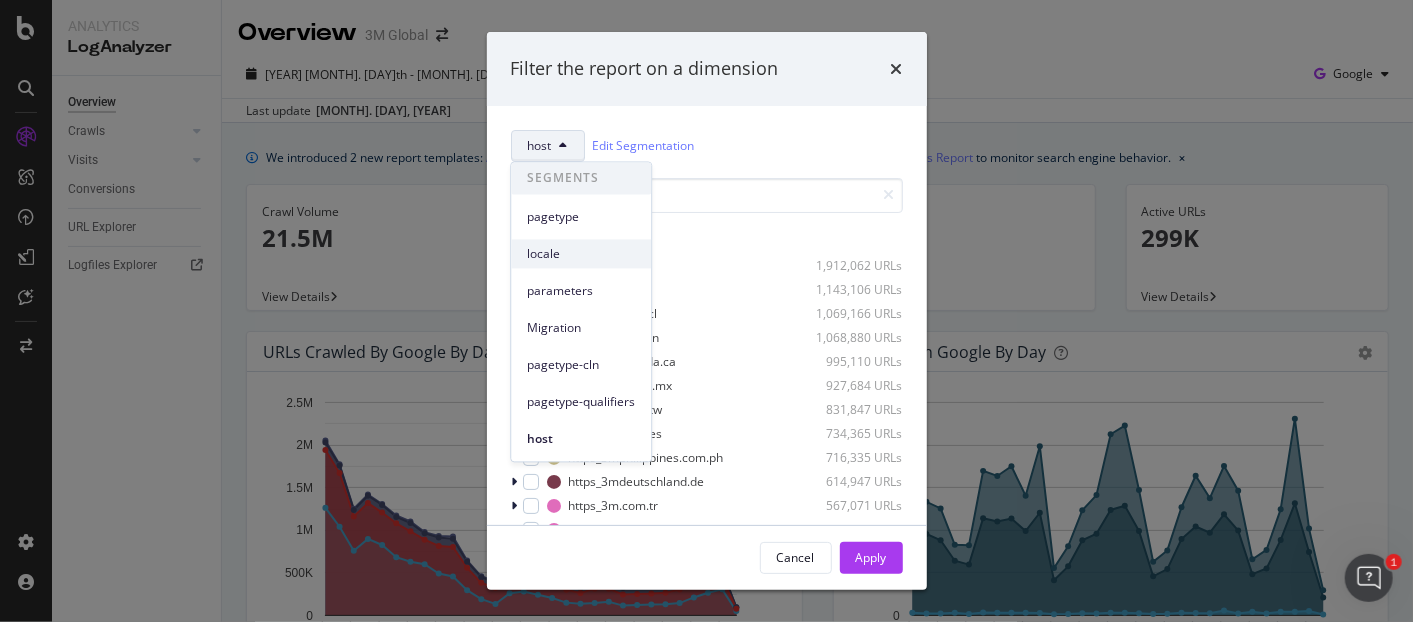click on "locale" at bounding box center [581, 254] 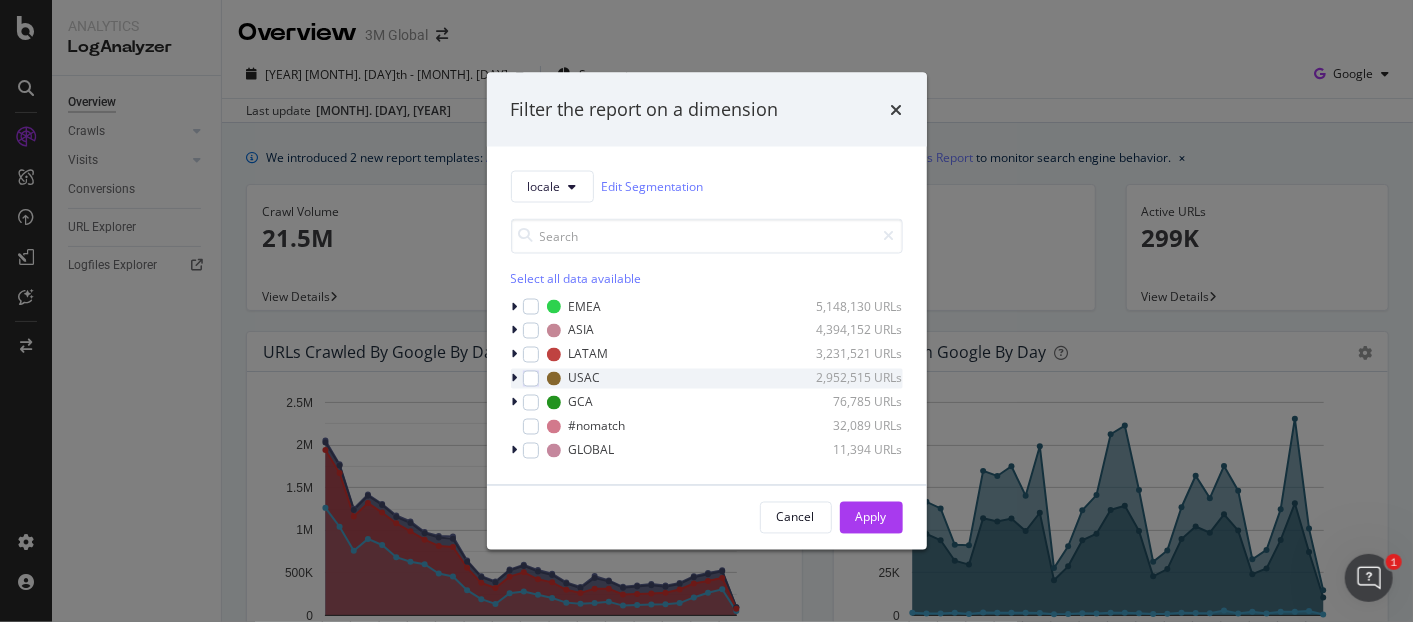 click at bounding box center (515, 378) 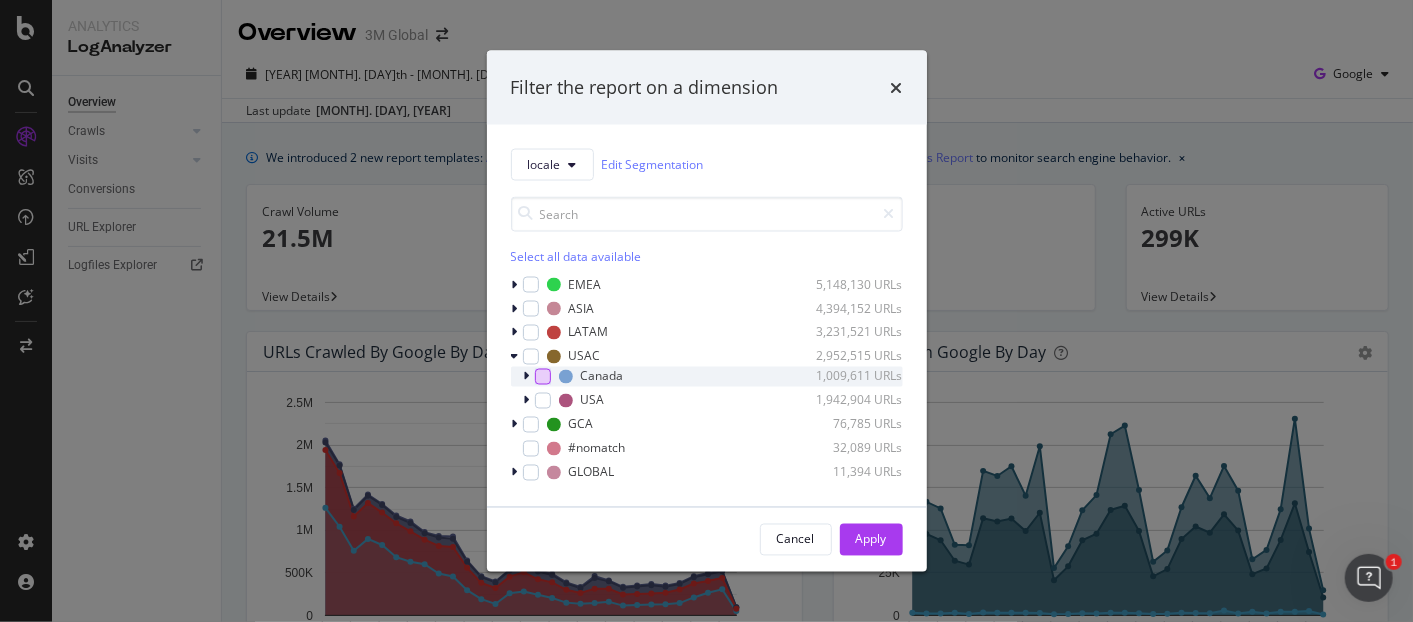click at bounding box center (543, 376) 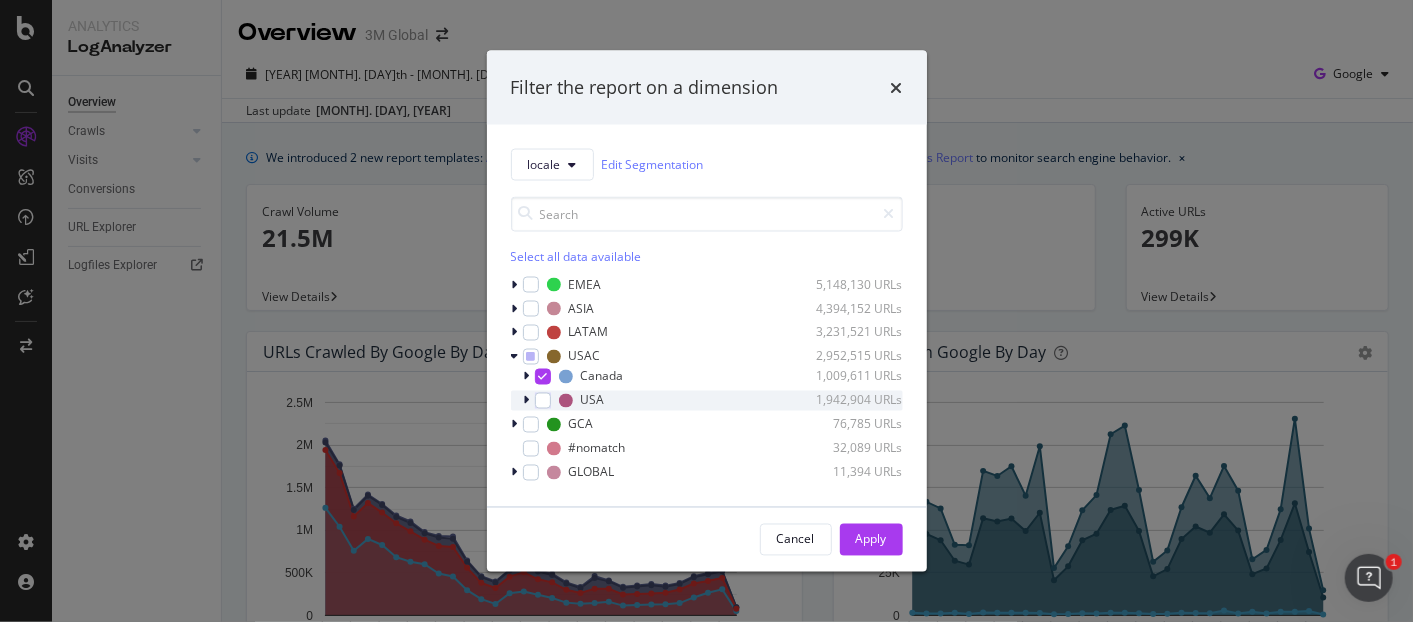click at bounding box center (527, 400) 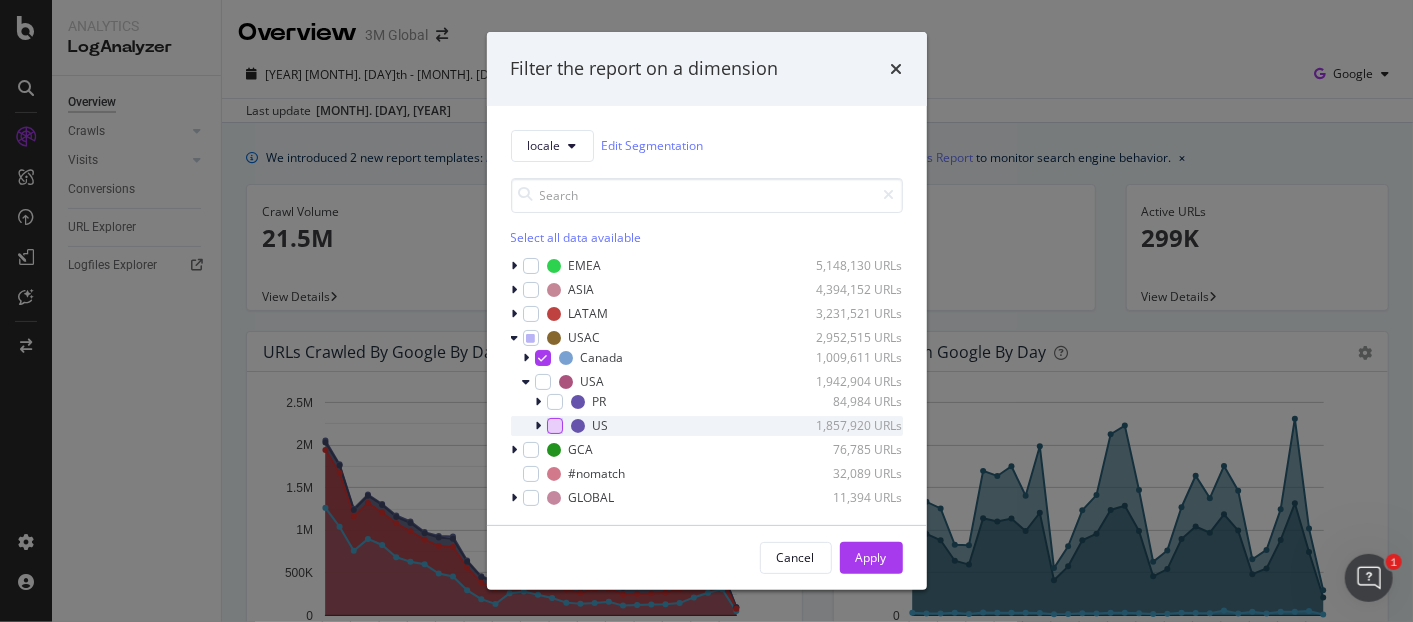 click at bounding box center [555, 426] 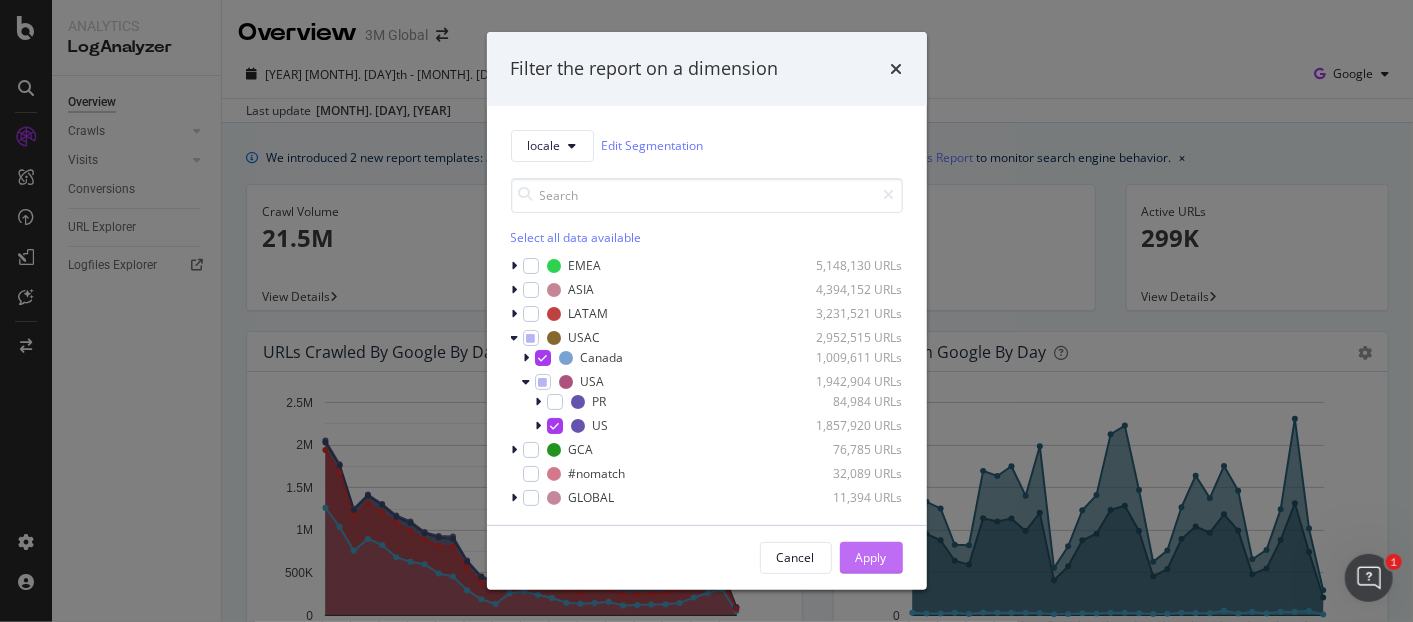click on "Apply" at bounding box center (871, 558) 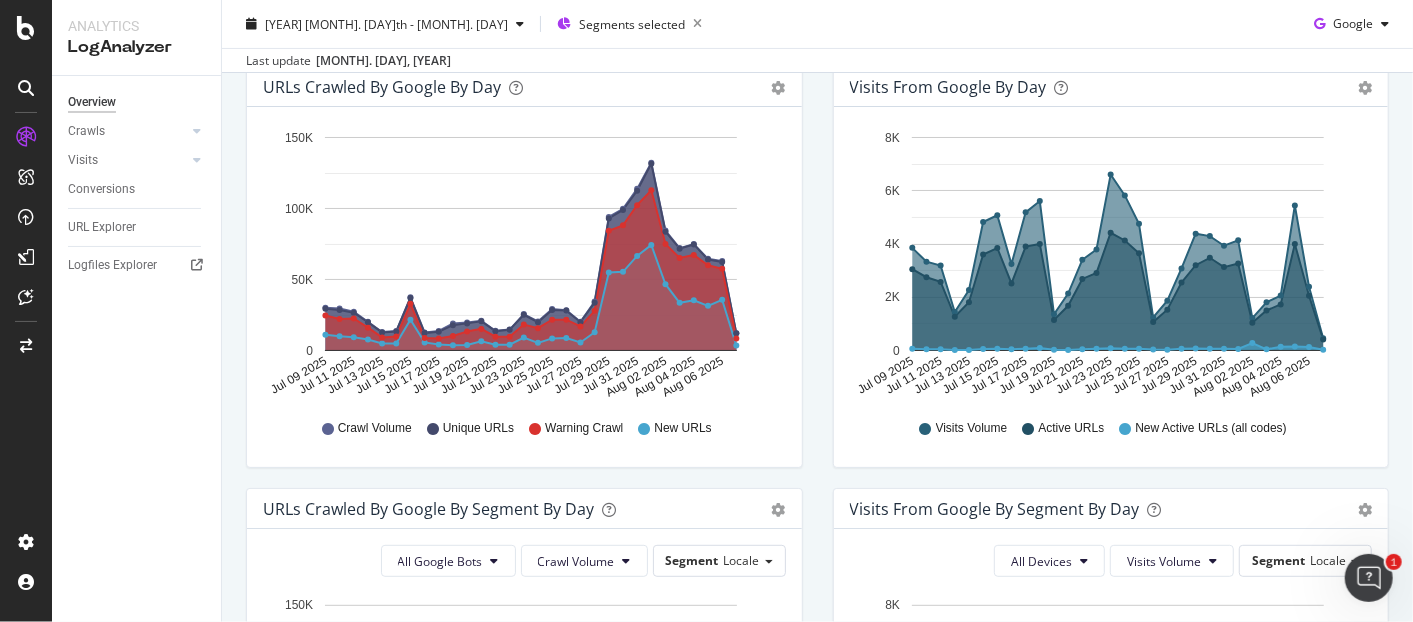 scroll, scrollTop: 487, scrollLeft: 0, axis: vertical 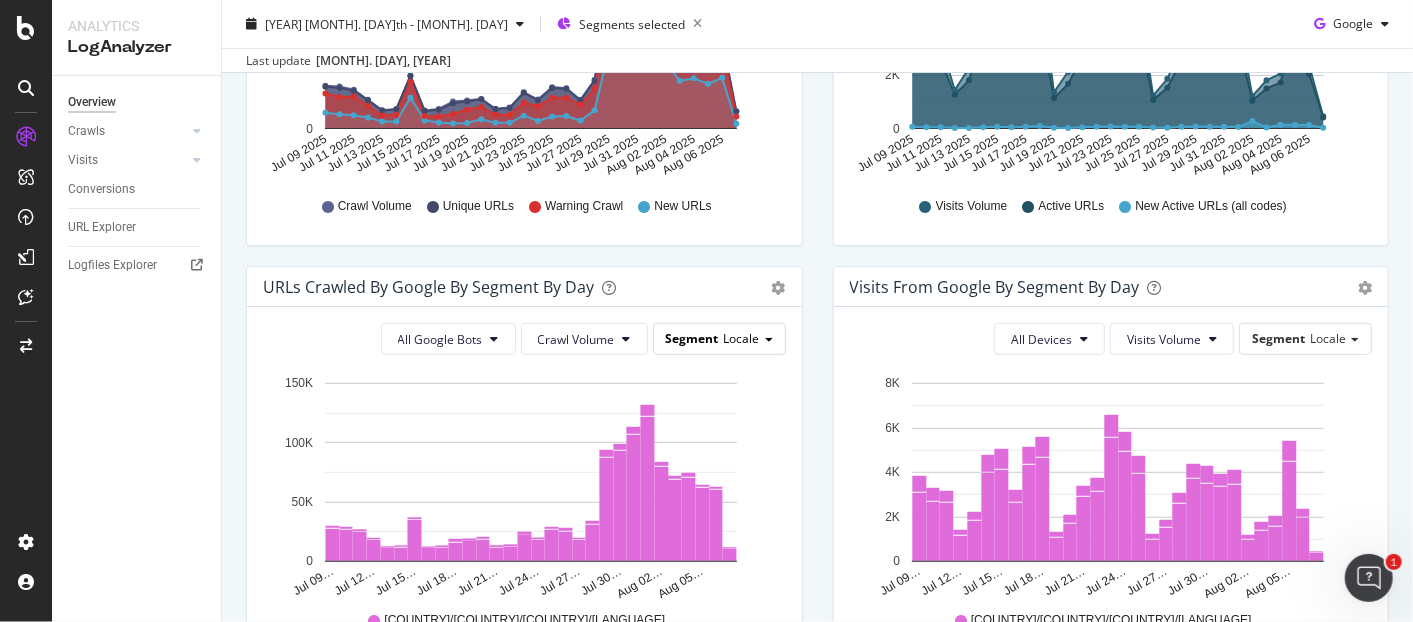 click on "Segment Locale" at bounding box center [719, 338] 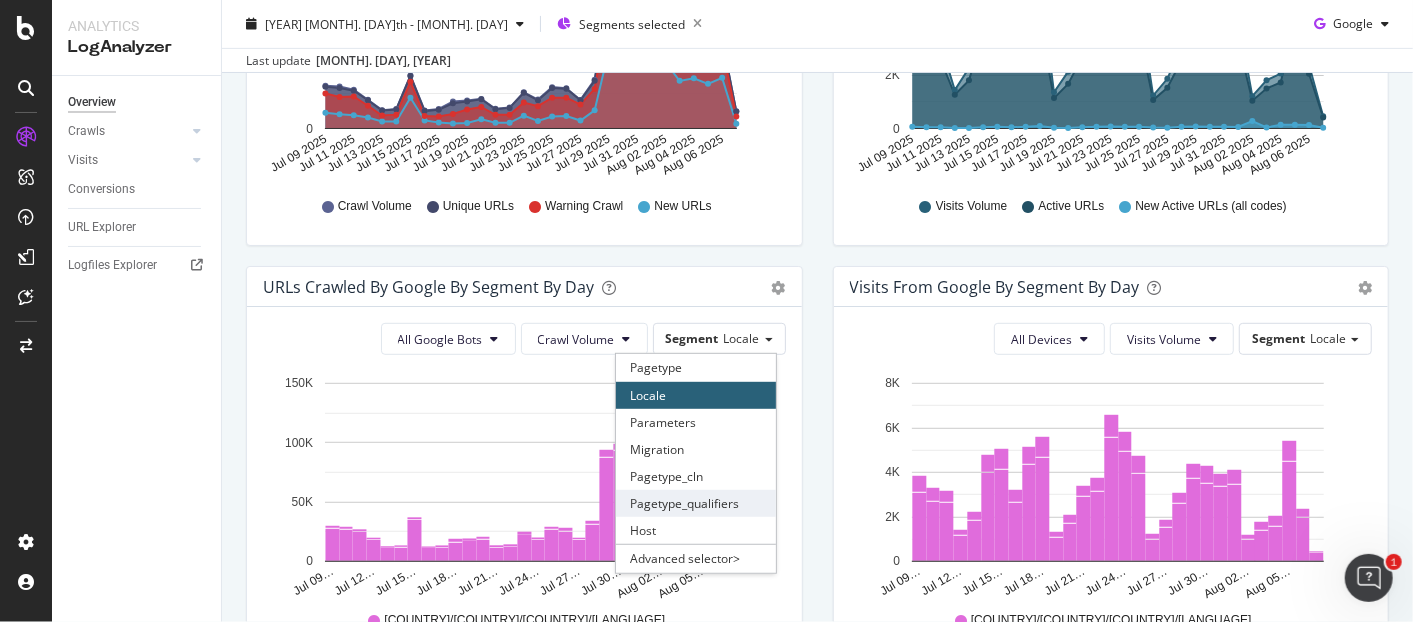 click on "Pagetype_qualifiers" at bounding box center [696, 503] 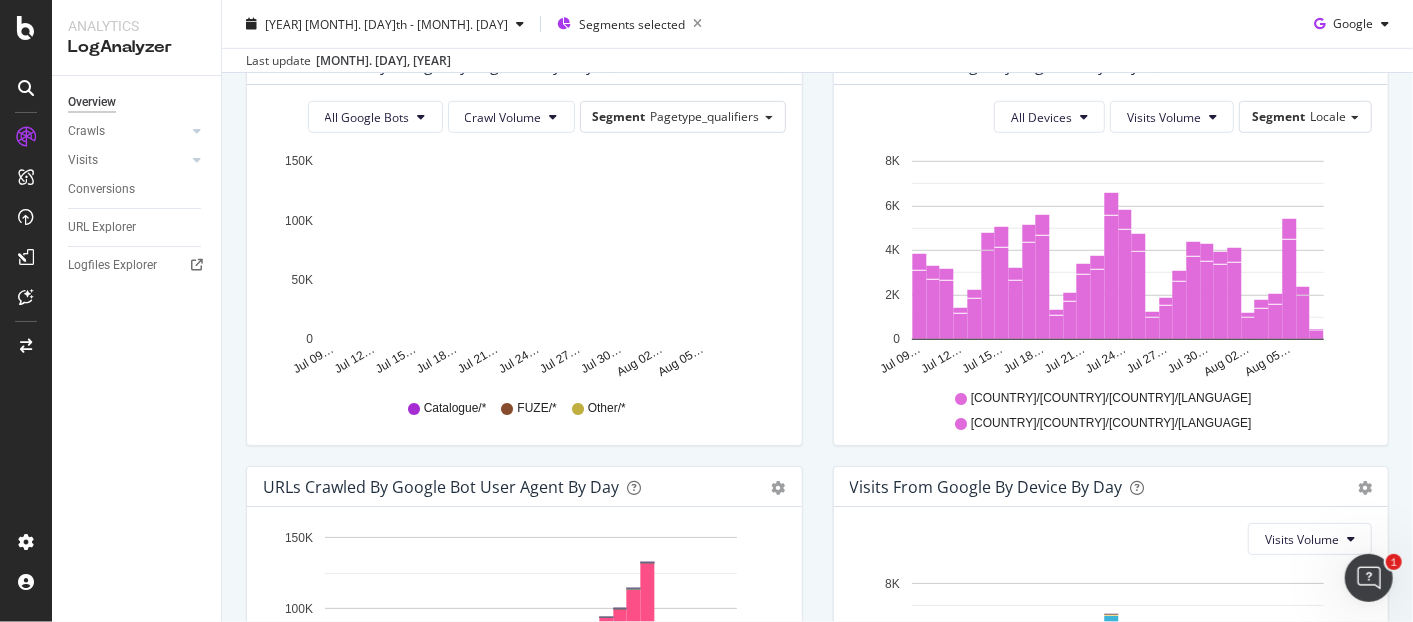 scroll, scrollTop: 487, scrollLeft: 0, axis: vertical 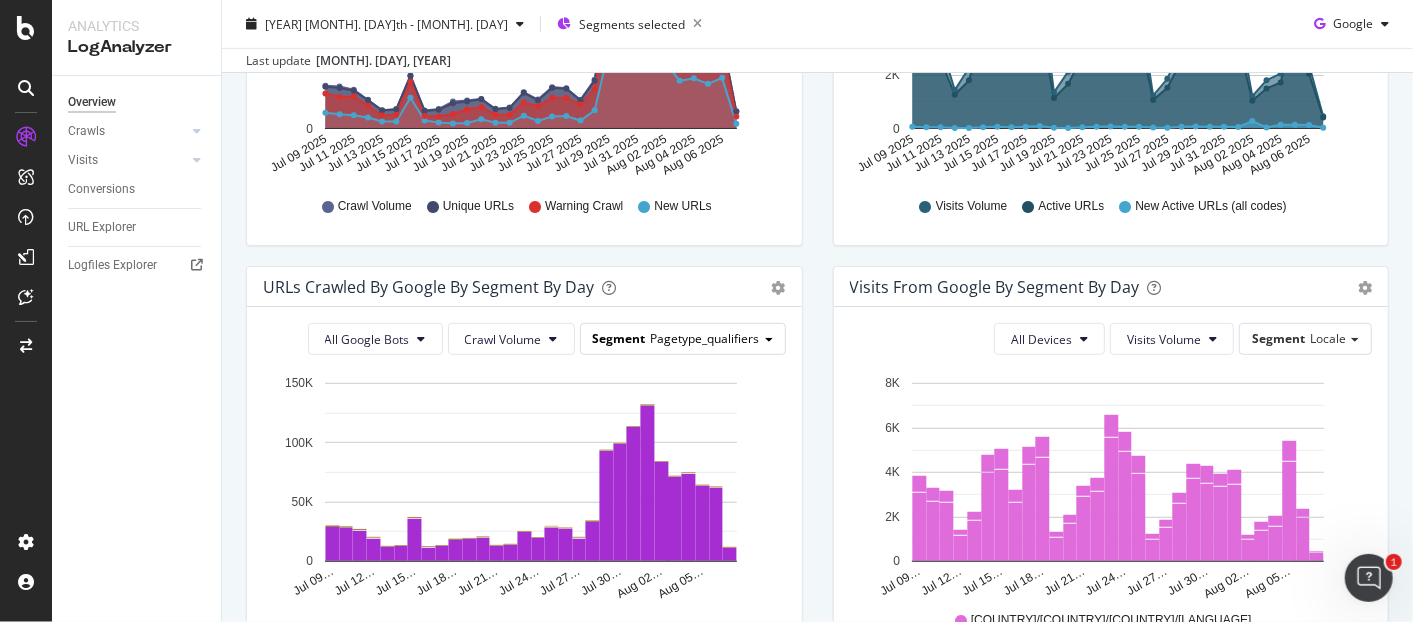 click on "Segment Pagetype_qualifiers" at bounding box center [683, 338] 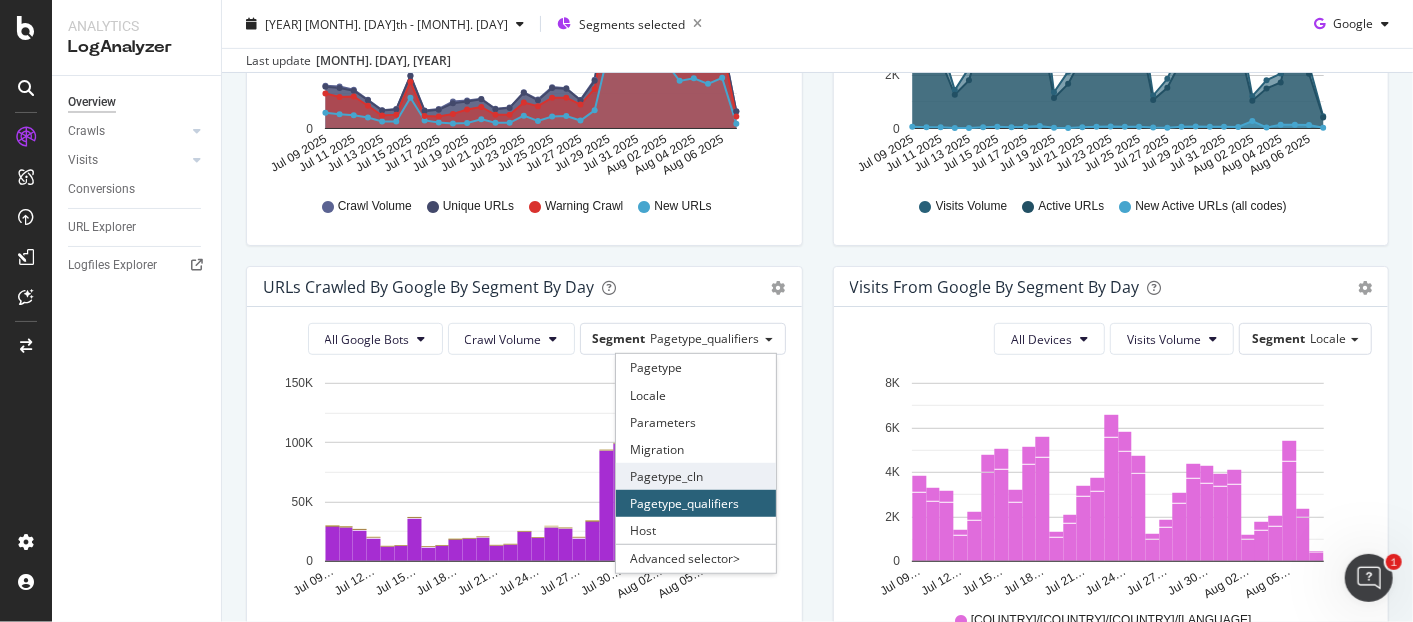 click on "Pagetype_cln" at bounding box center [696, 476] 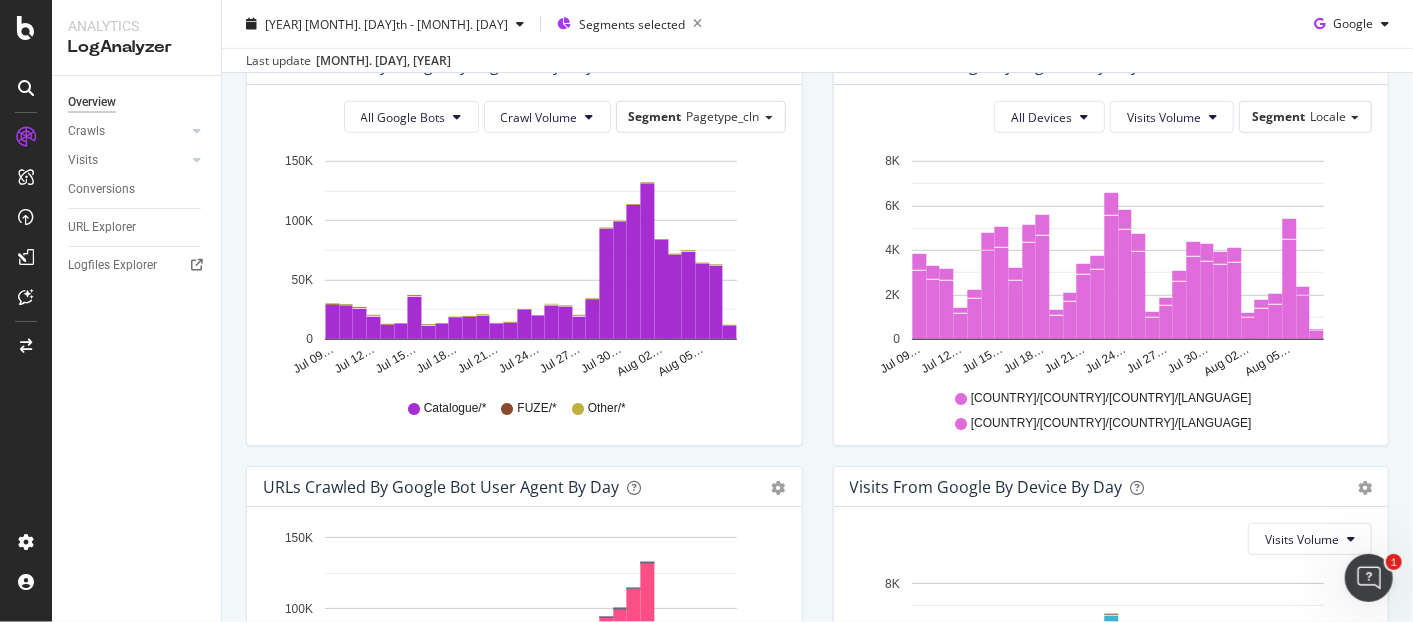 scroll, scrollTop: 487, scrollLeft: 0, axis: vertical 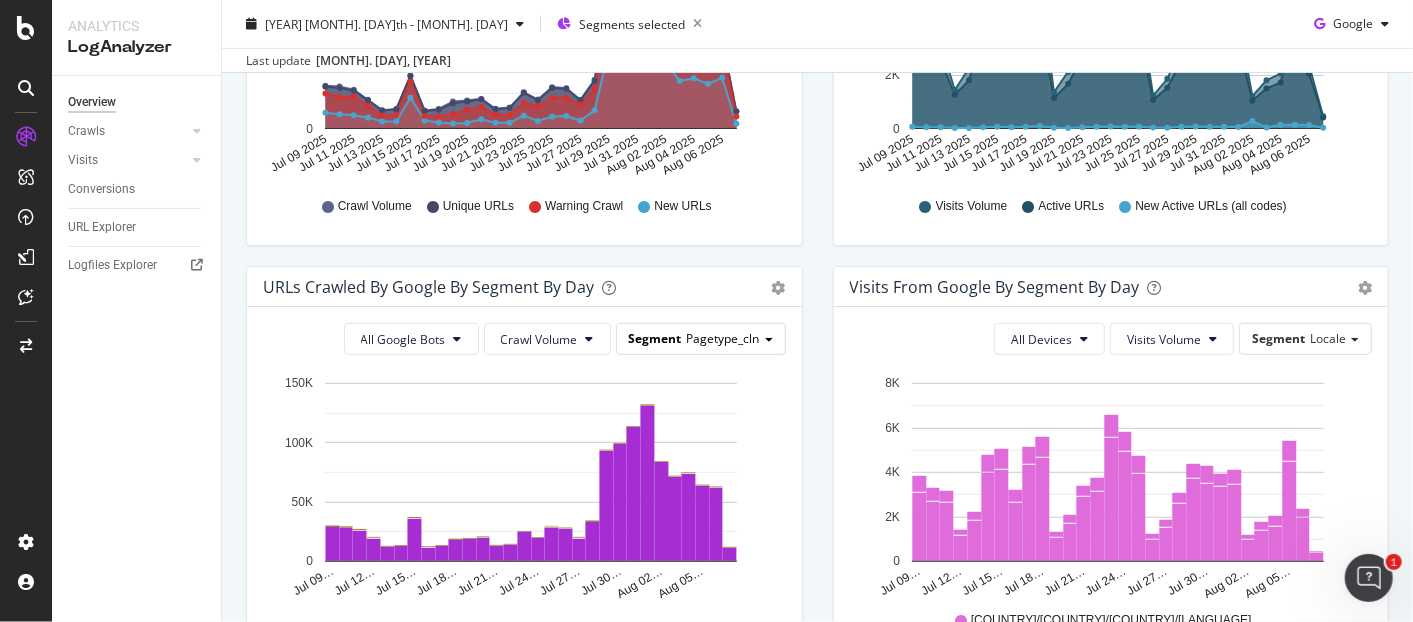 click at bounding box center (769, 340) 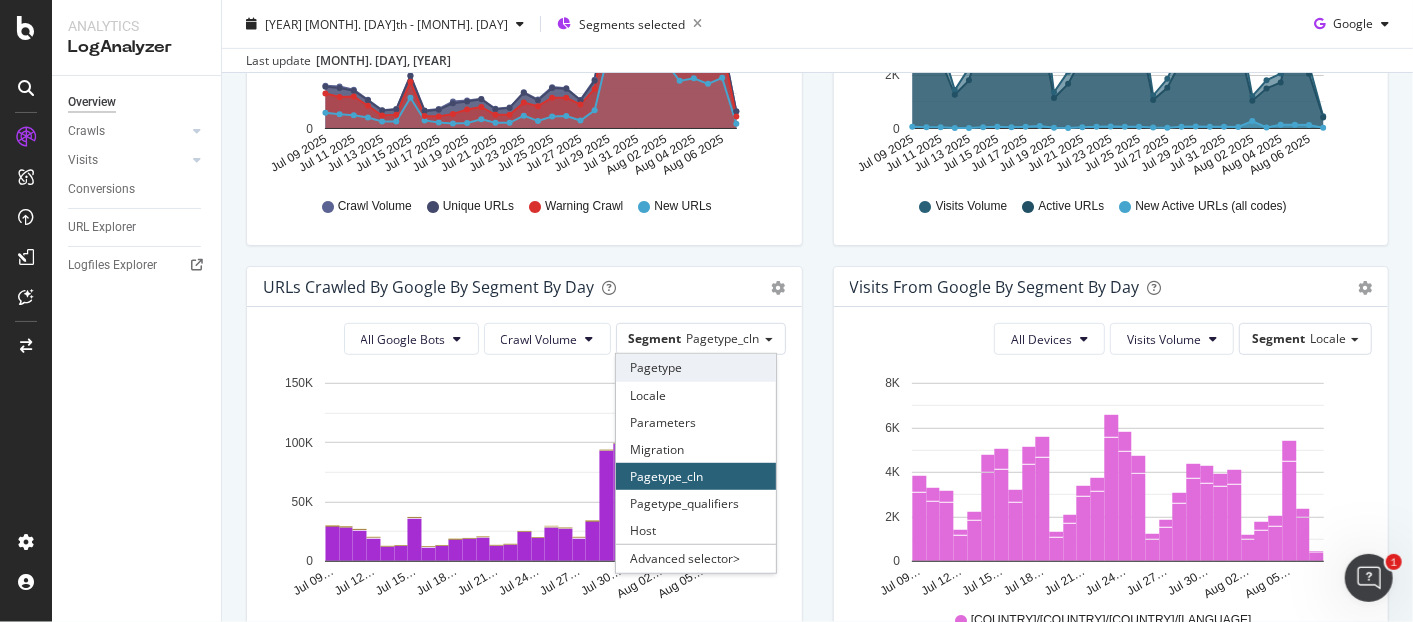 click on "Pagetype" at bounding box center [696, 367] 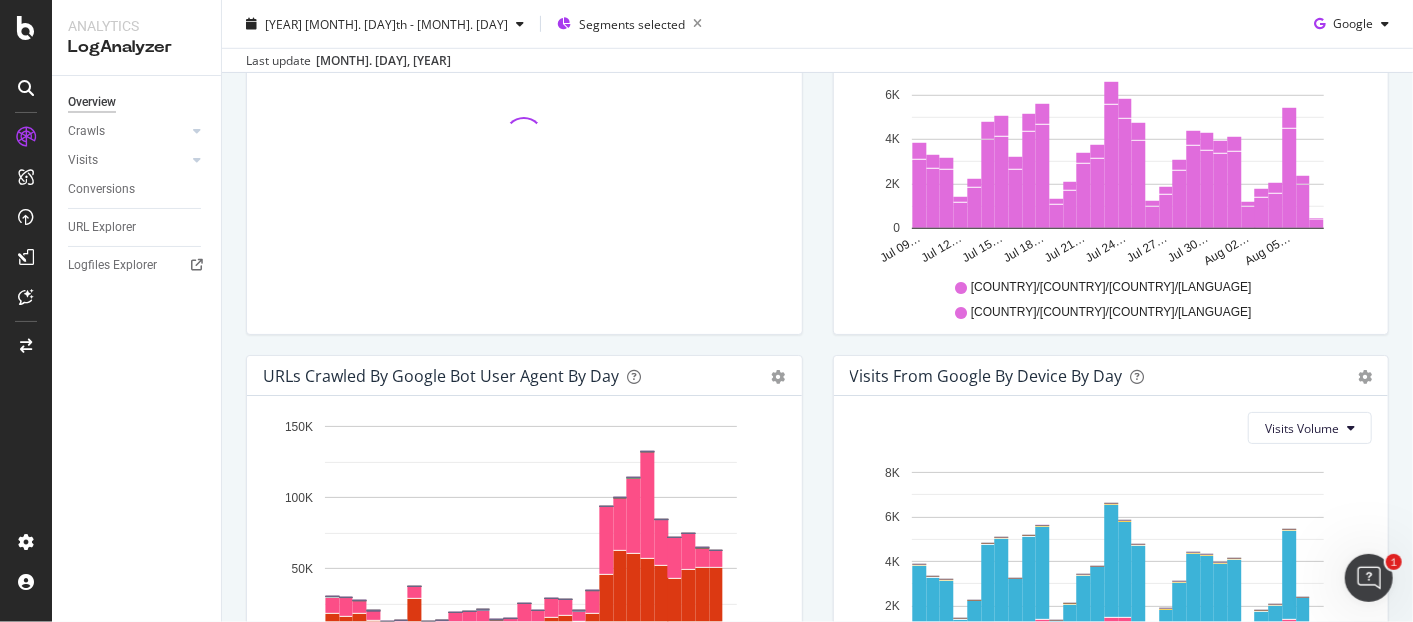 scroll, scrollTop: 598, scrollLeft: 0, axis: vertical 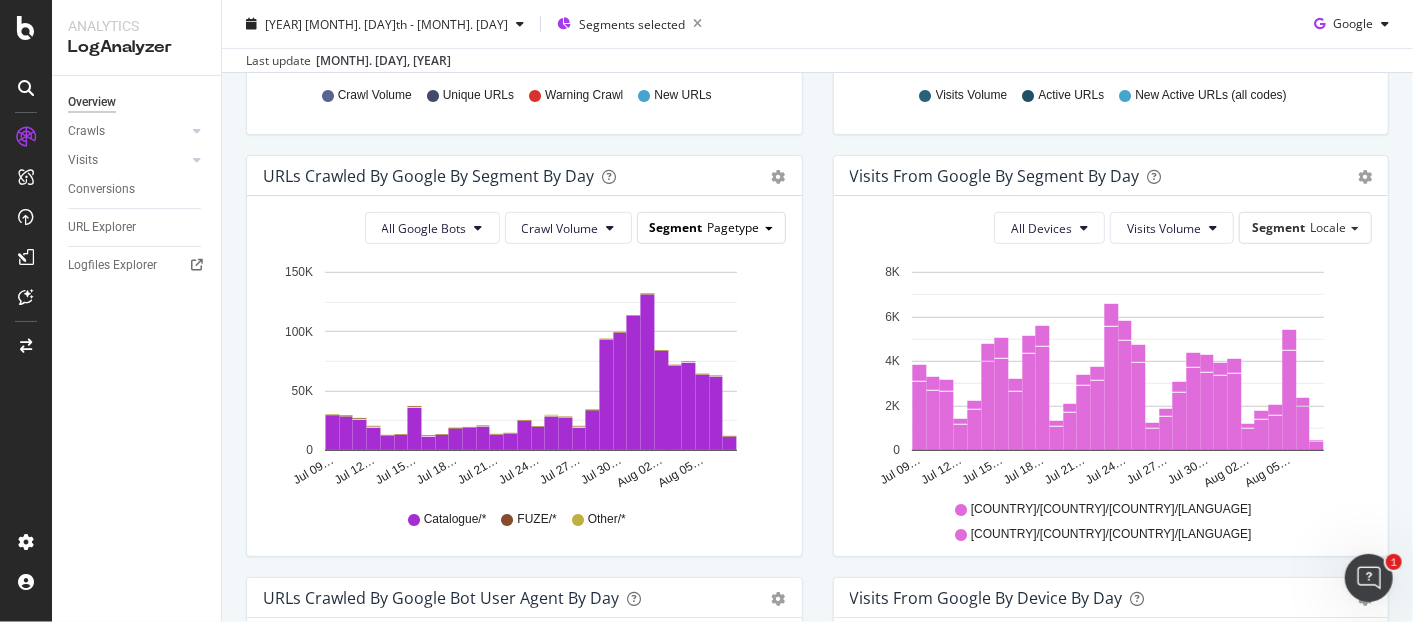 click on "Segment Pagetype" at bounding box center [711, 227] 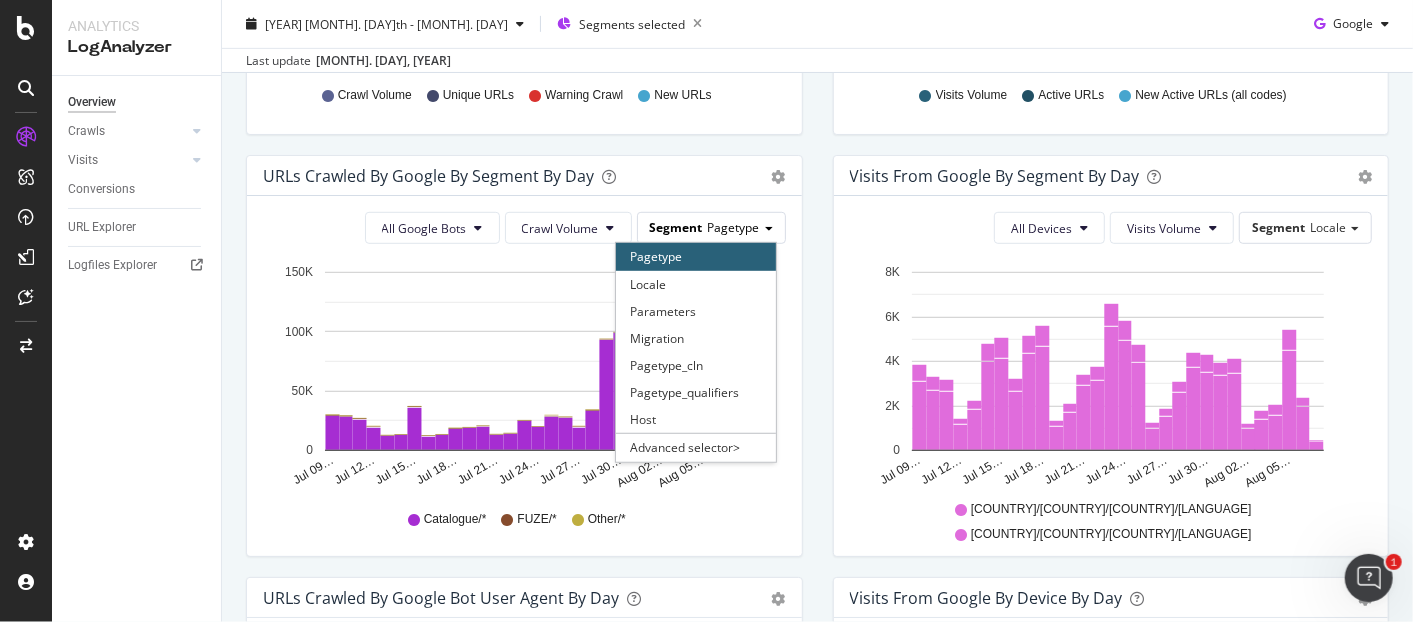 click on "Segment Pagetype" at bounding box center [711, 227] 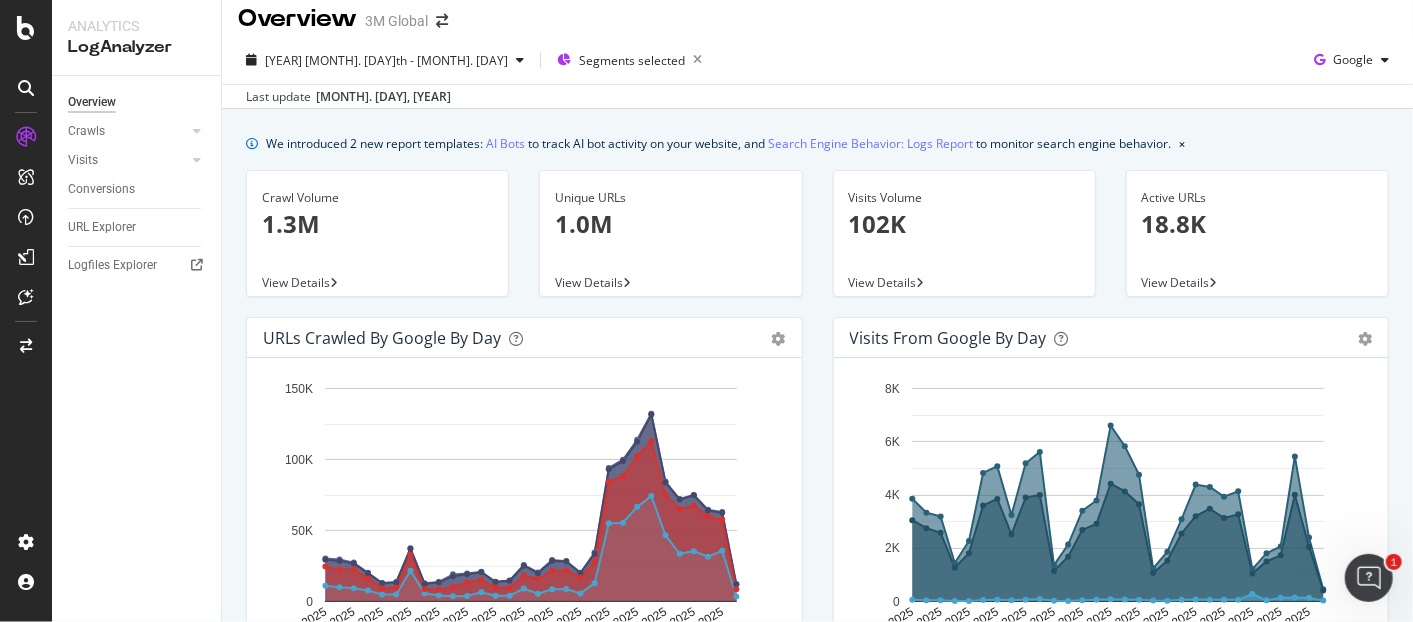 scroll, scrollTop: 0, scrollLeft: 0, axis: both 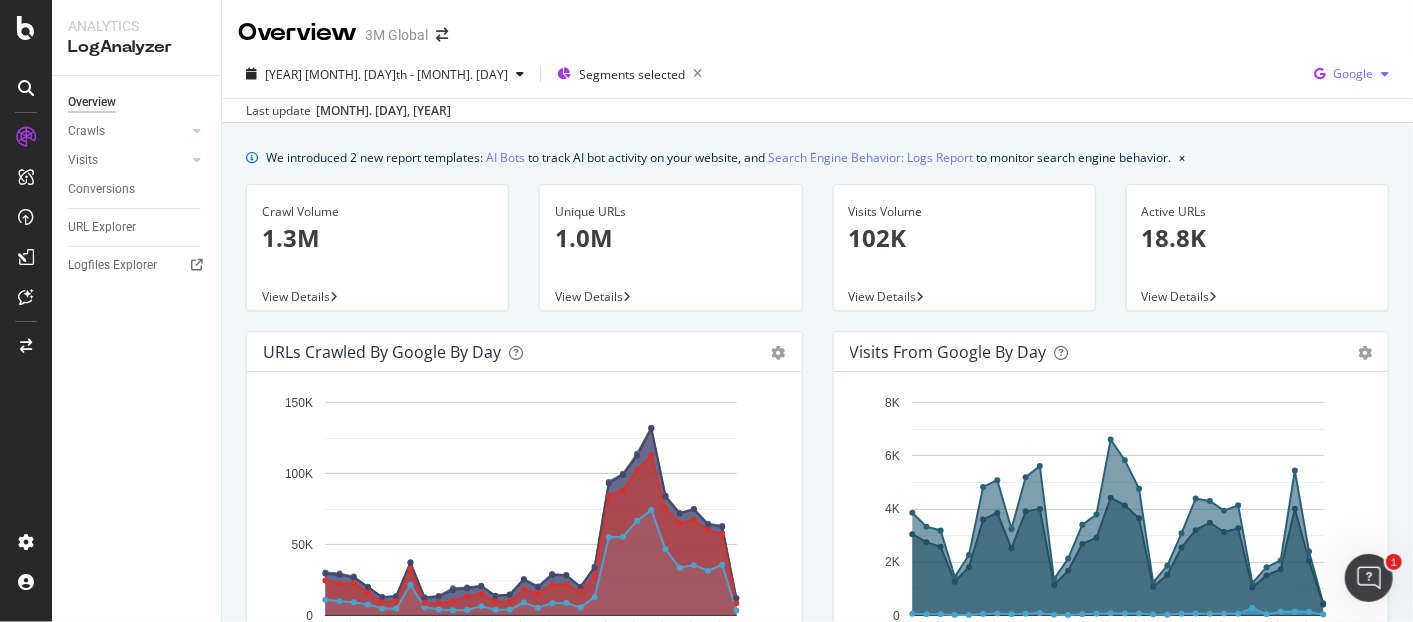 click at bounding box center [1385, 74] 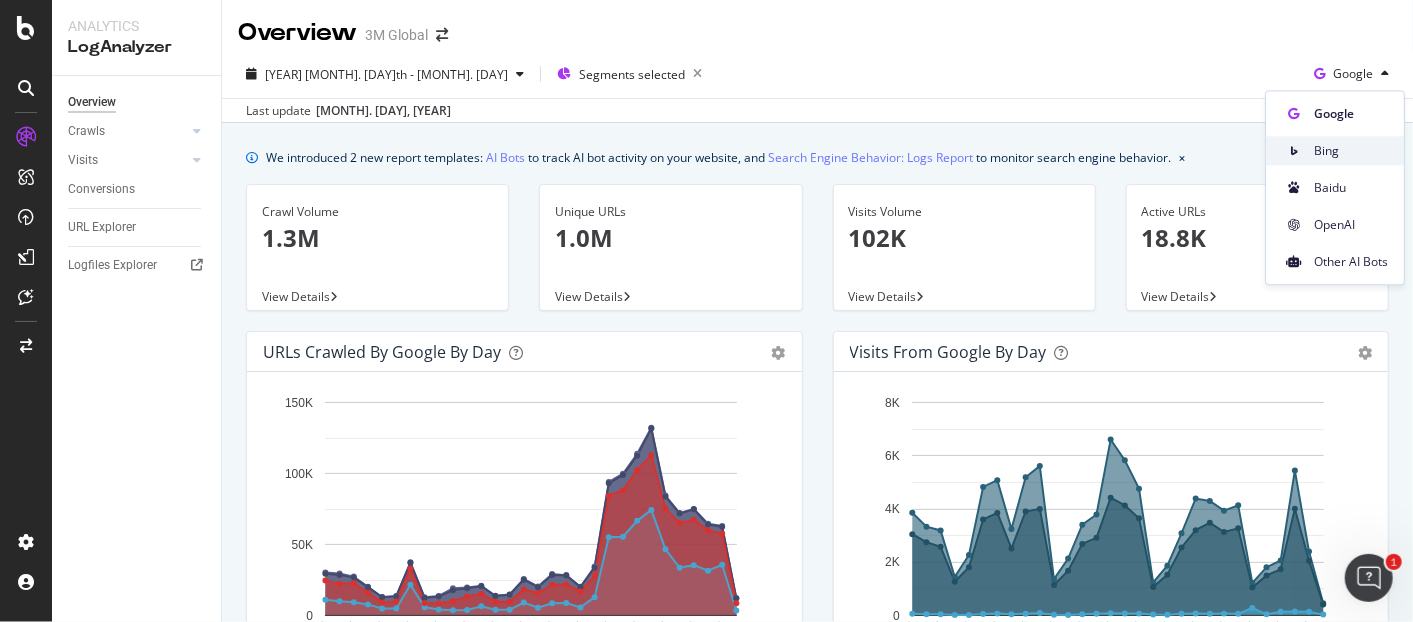 click on "Bing" at bounding box center (1351, 151) 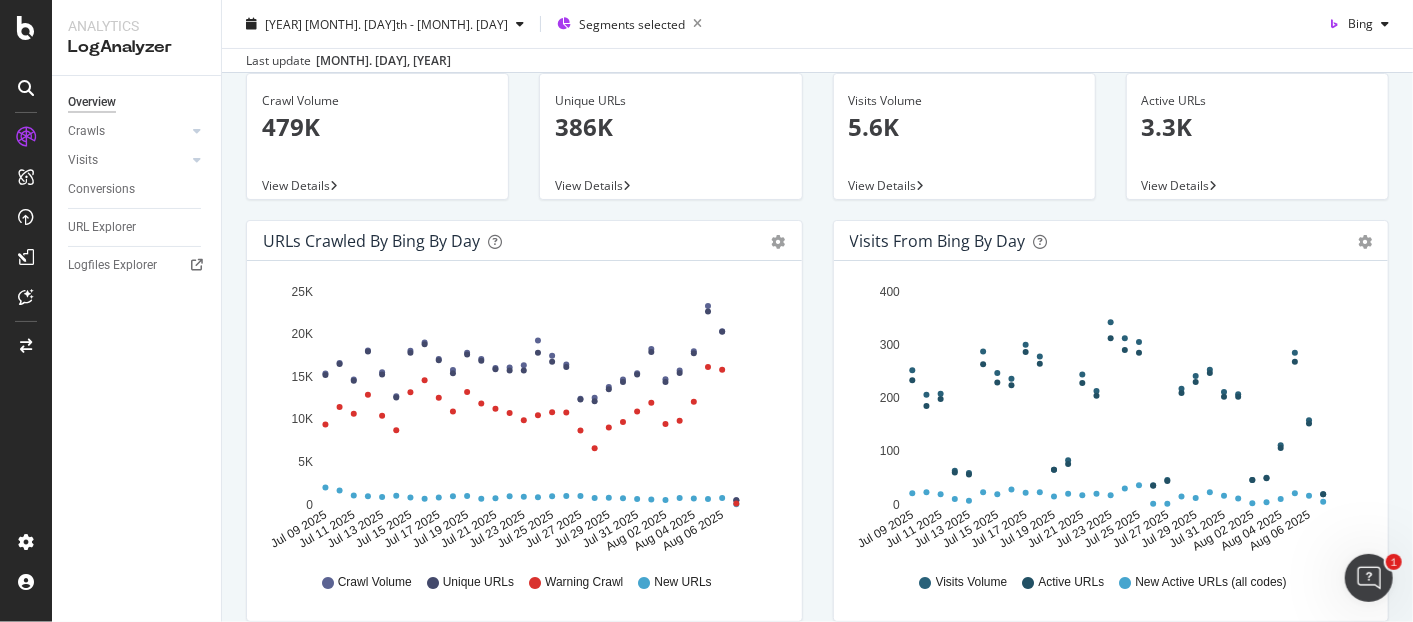 scroll, scrollTop: 0, scrollLeft: 0, axis: both 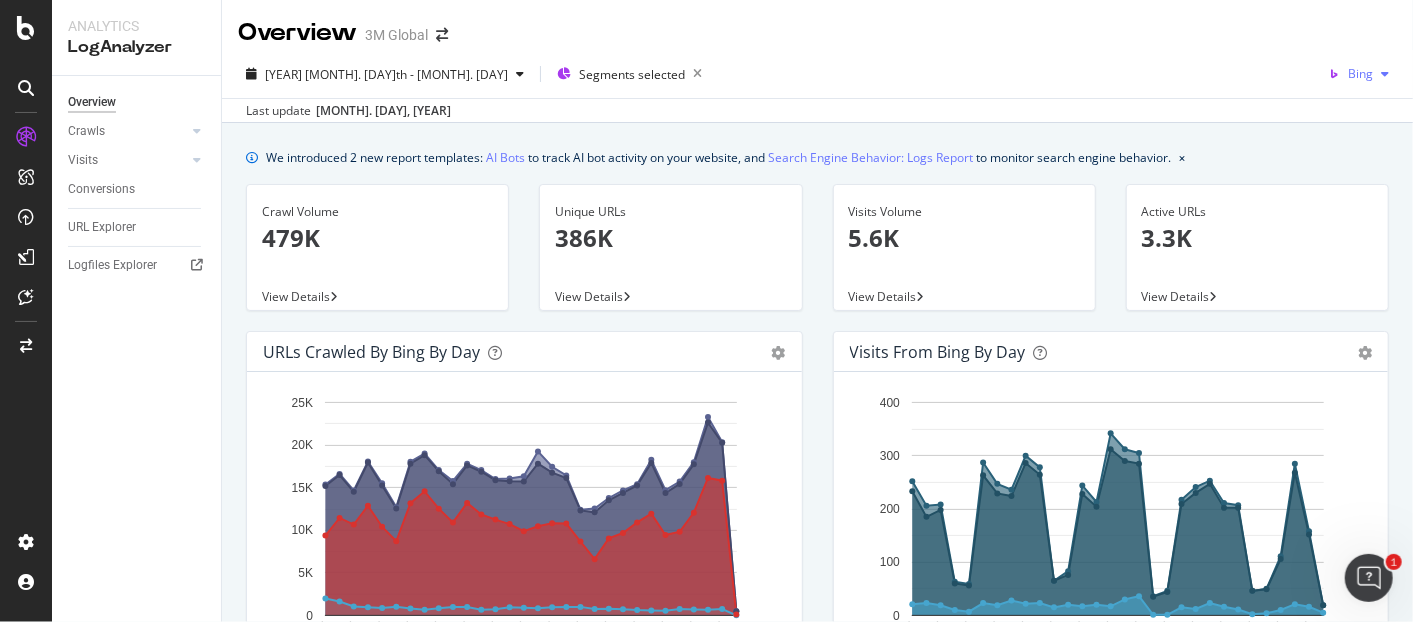 click on "Bing" at bounding box center (1358, 74) 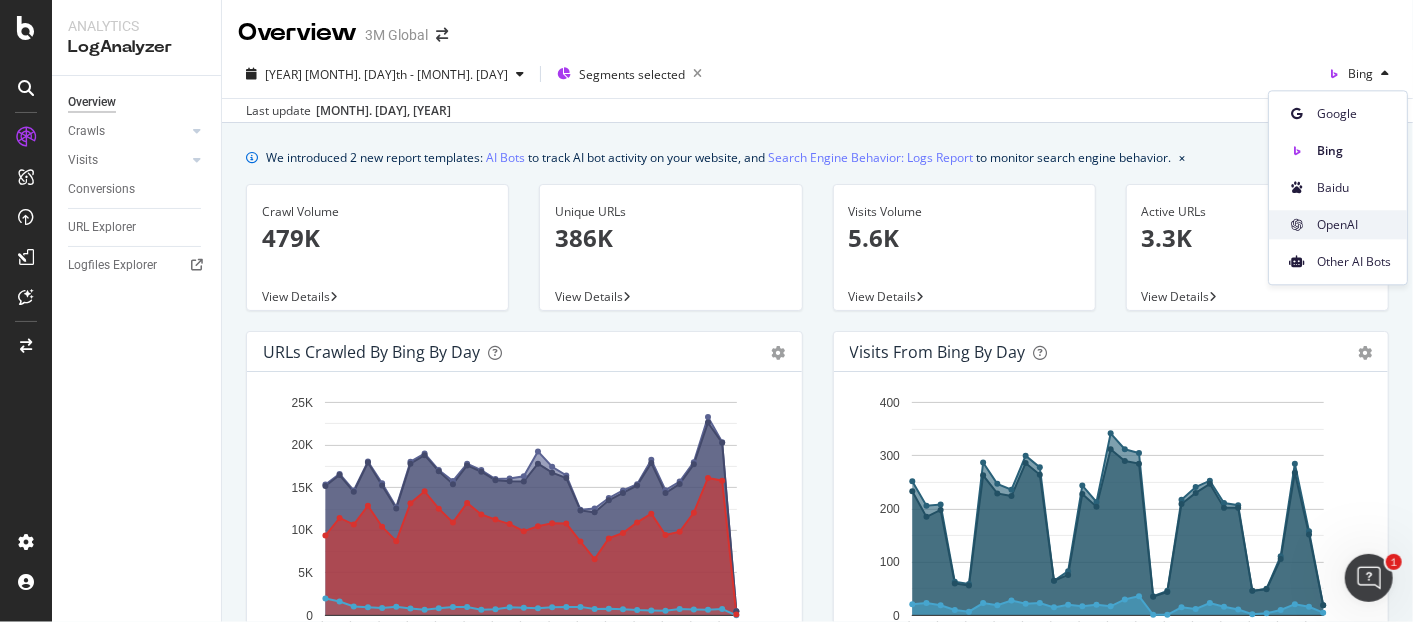 click on "OpenAI" at bounding box center [1354, 225] 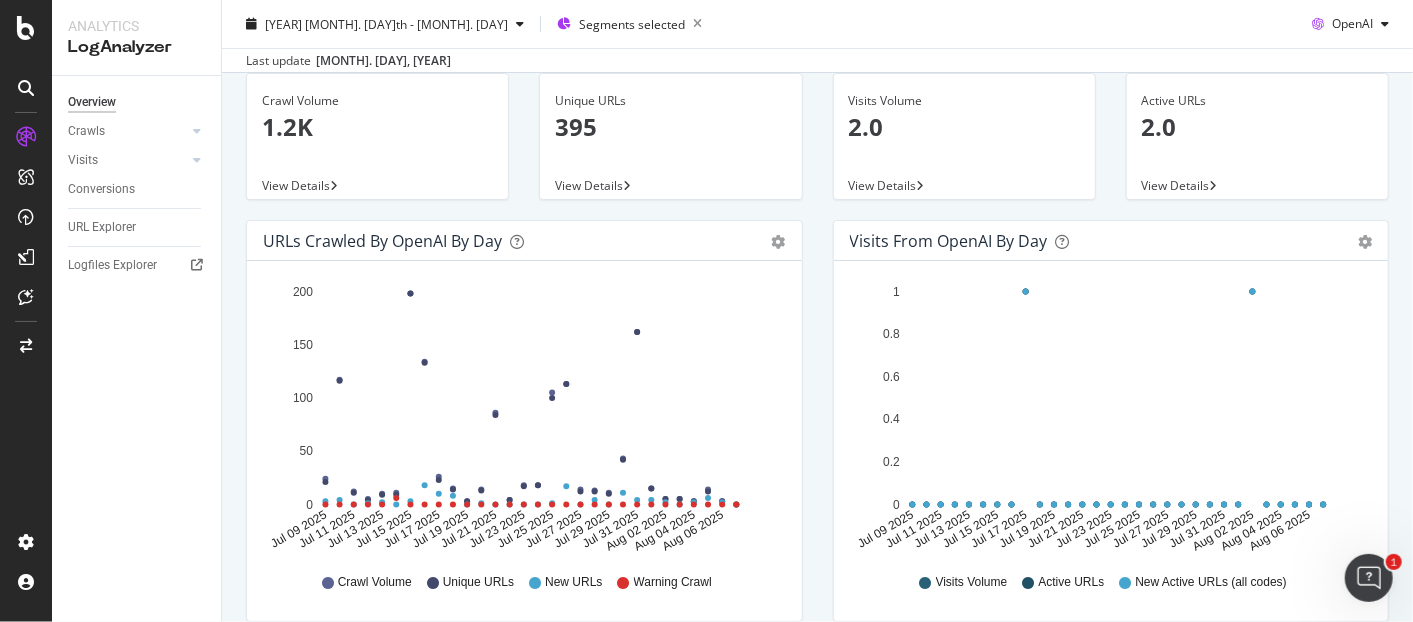 scroll, scrollTop: 0, scrollLeft: 0, axis: both 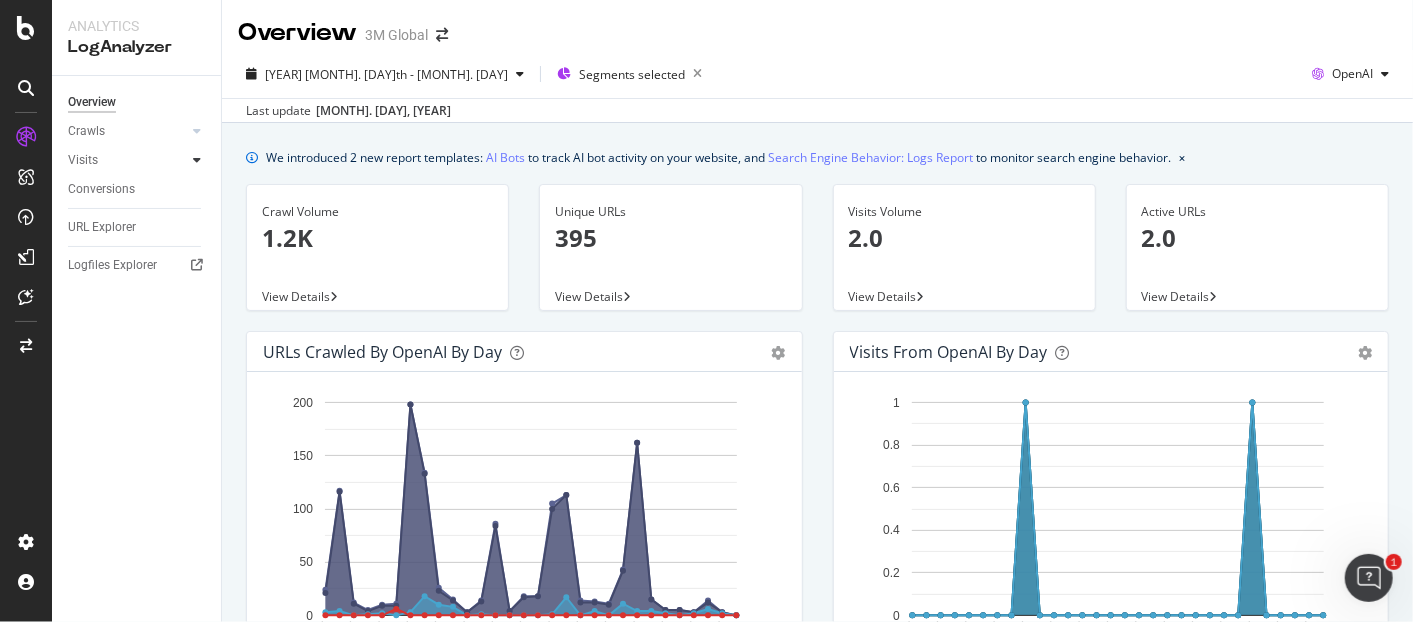 click at bounding box center [197, 160] 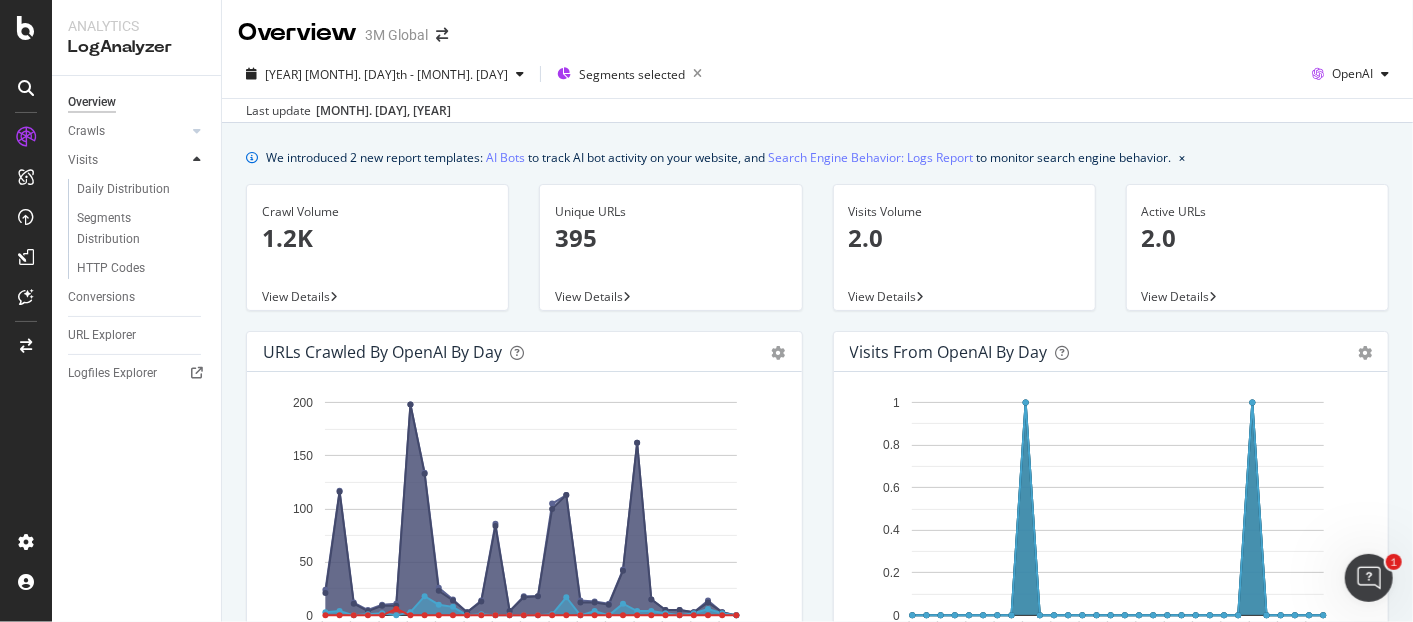 click at bounding box center (197, 160) 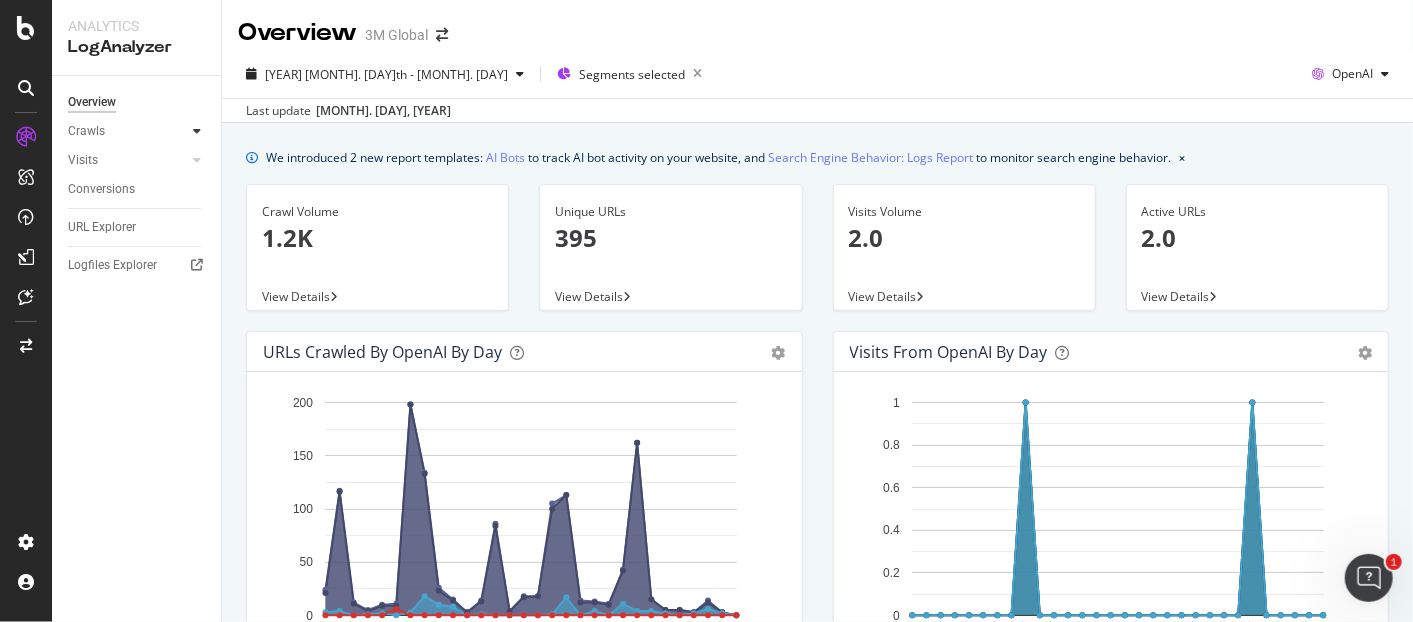 click at bounding box center (197, 131) 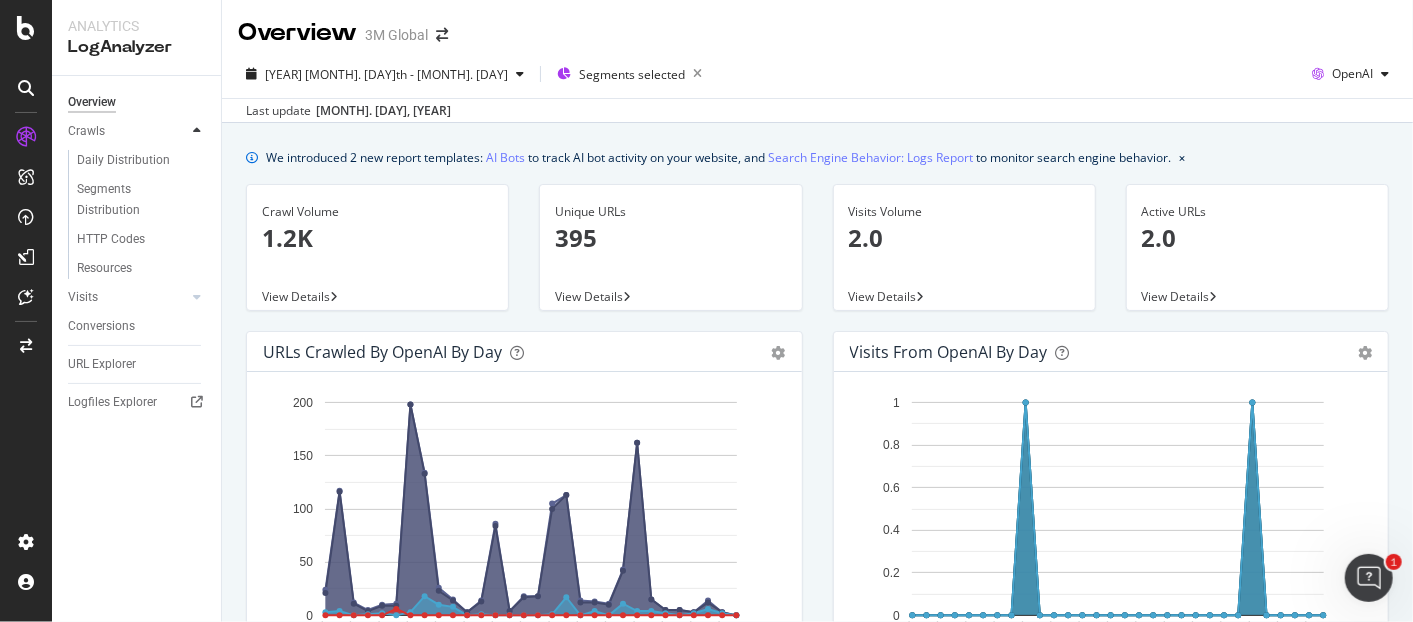 click at bounding box center (197, 131) 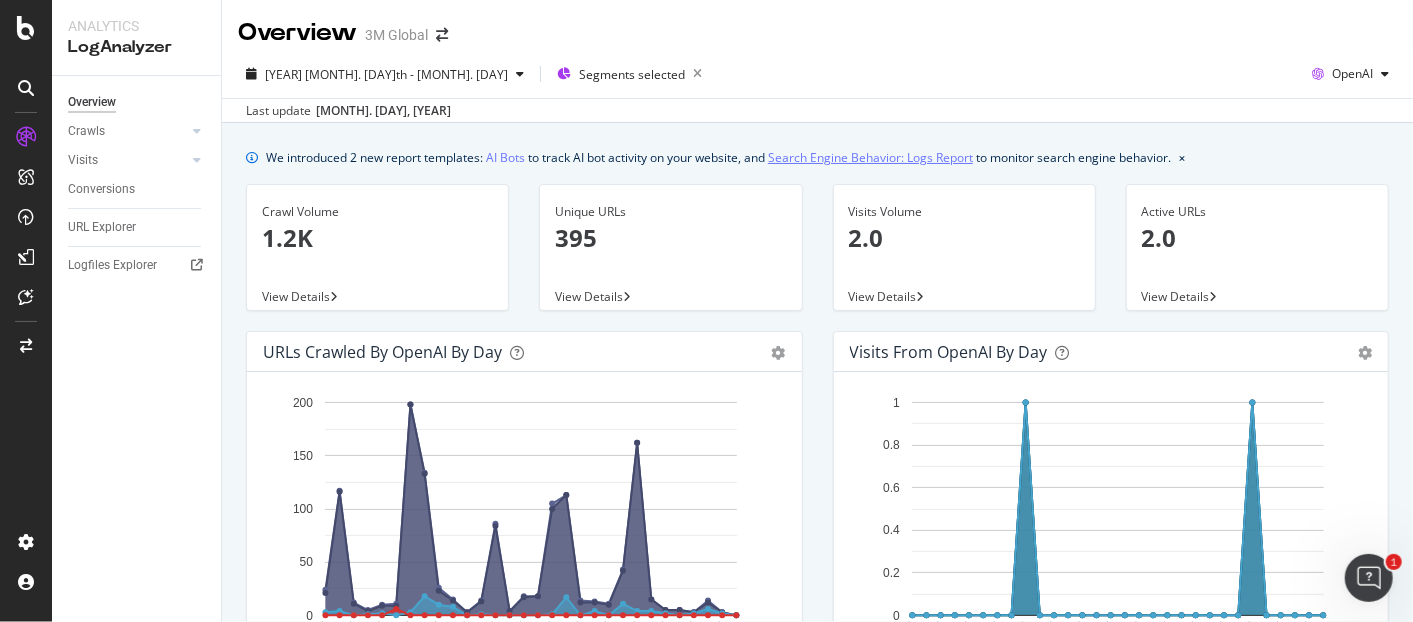 click on "Search Engine Behavior: Logs Report" at bounding box center (870, 157) 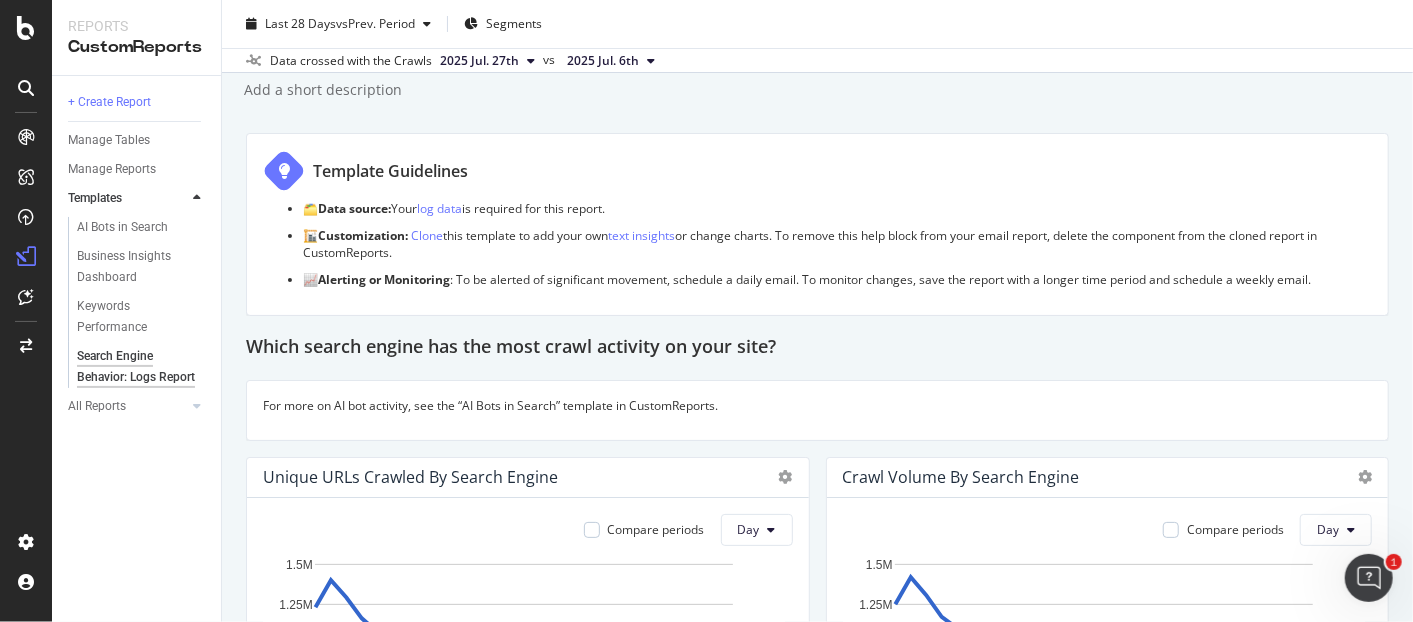 scroll, scrollTop: 0, scrollLeft: 0, axis: both 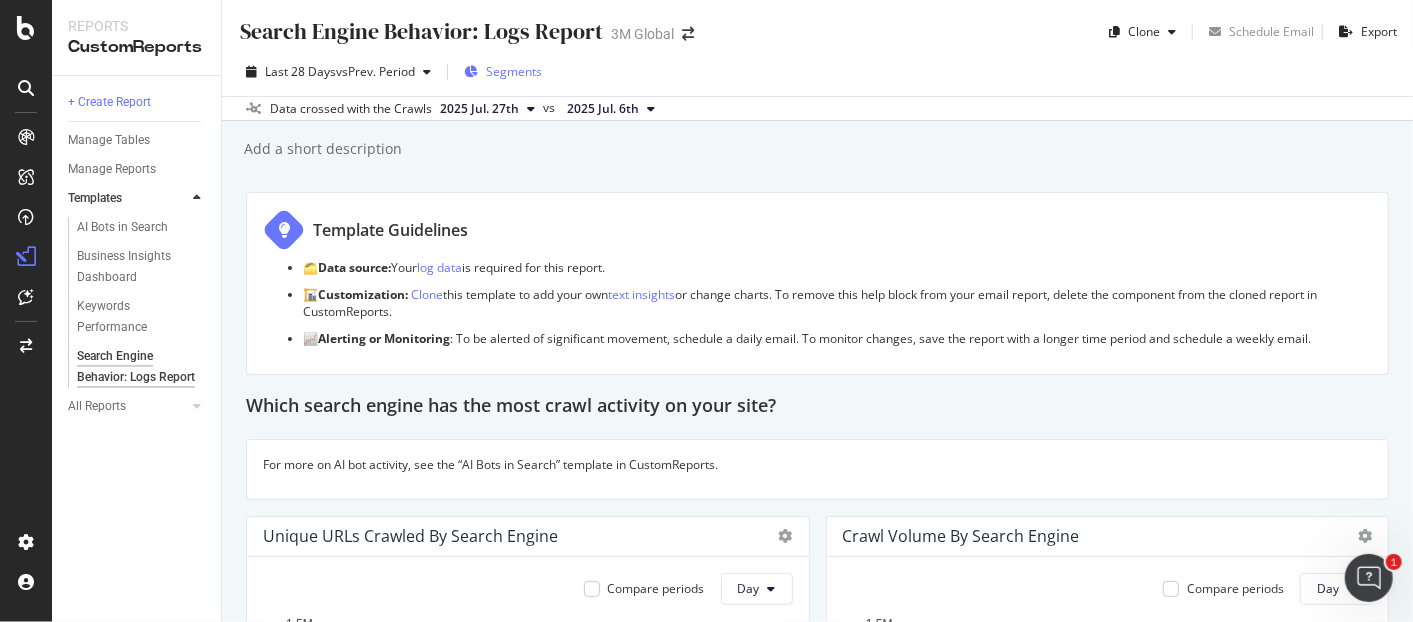 click on "Segments" at bounding box center (514, 71) 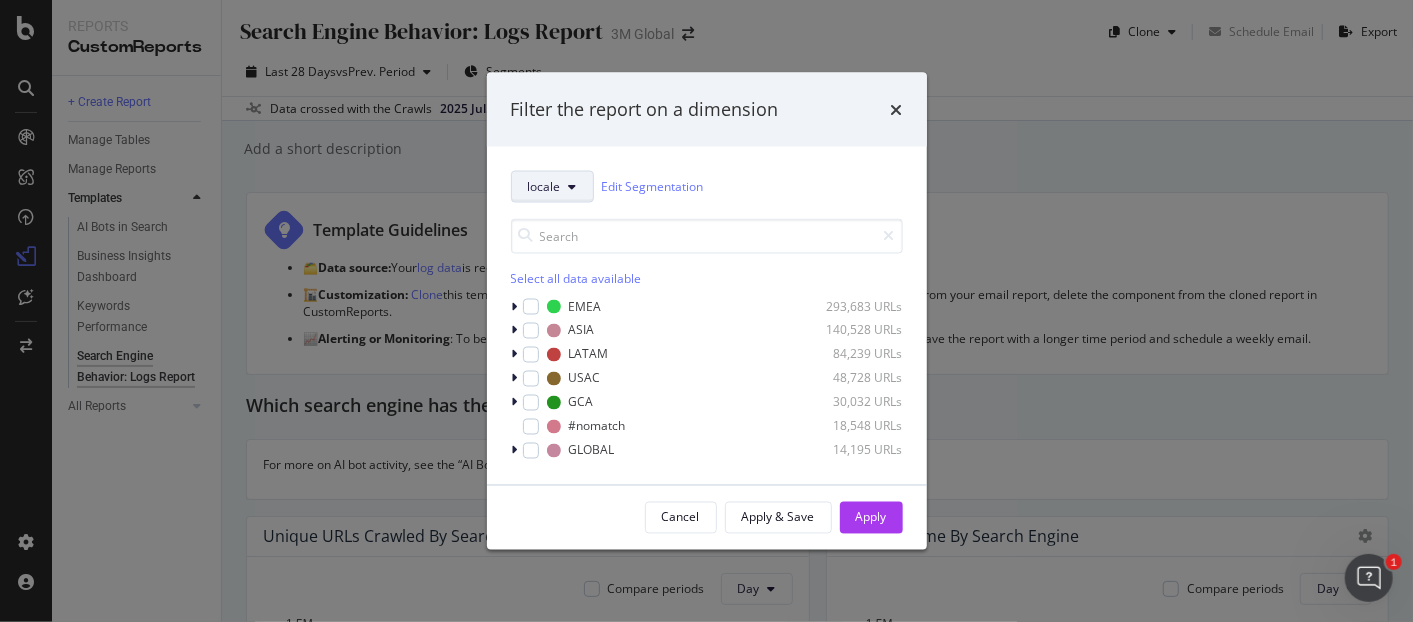 click on "locale" at bounding box center (552, 186) 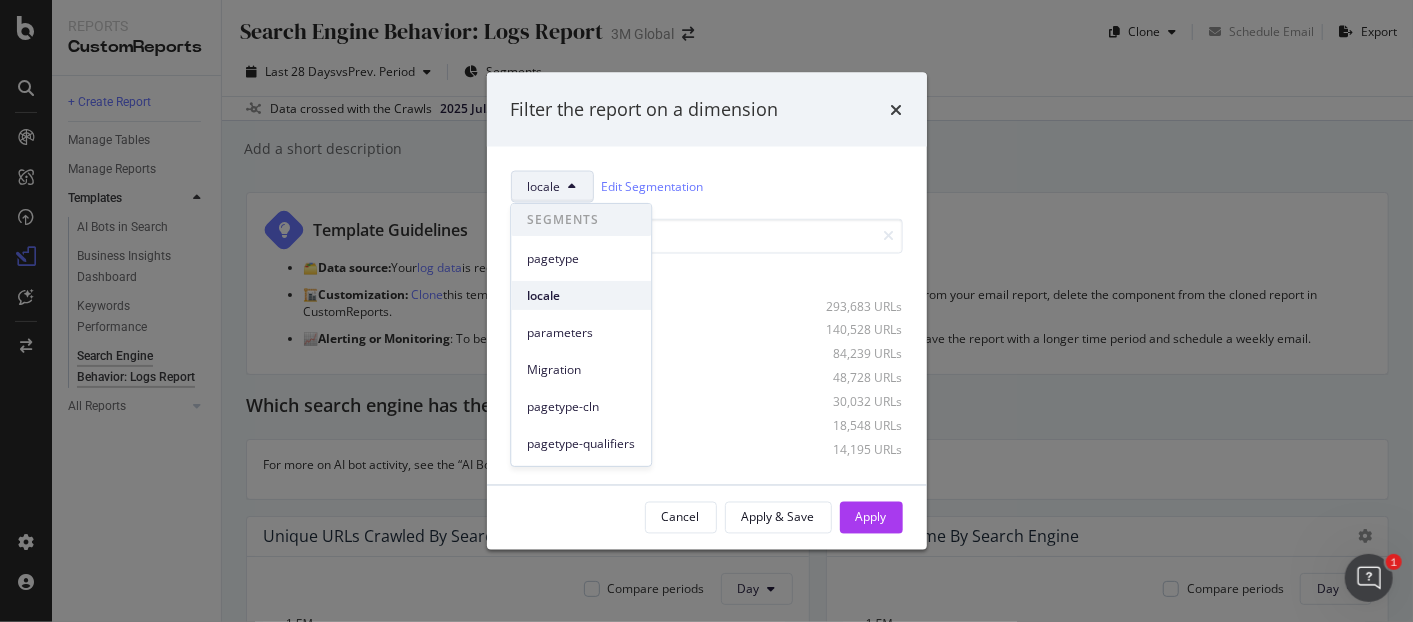 click on "locale" at bounding box center (581, 295) 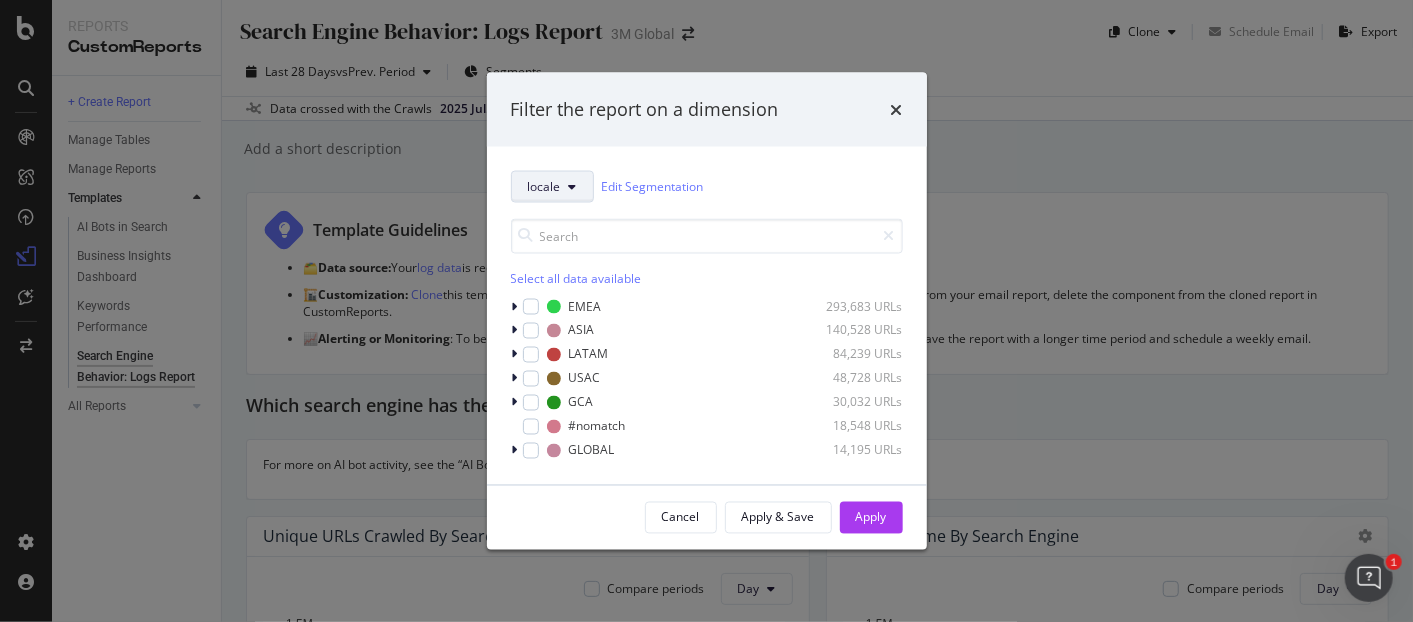 click at bounding box center (573, 186) 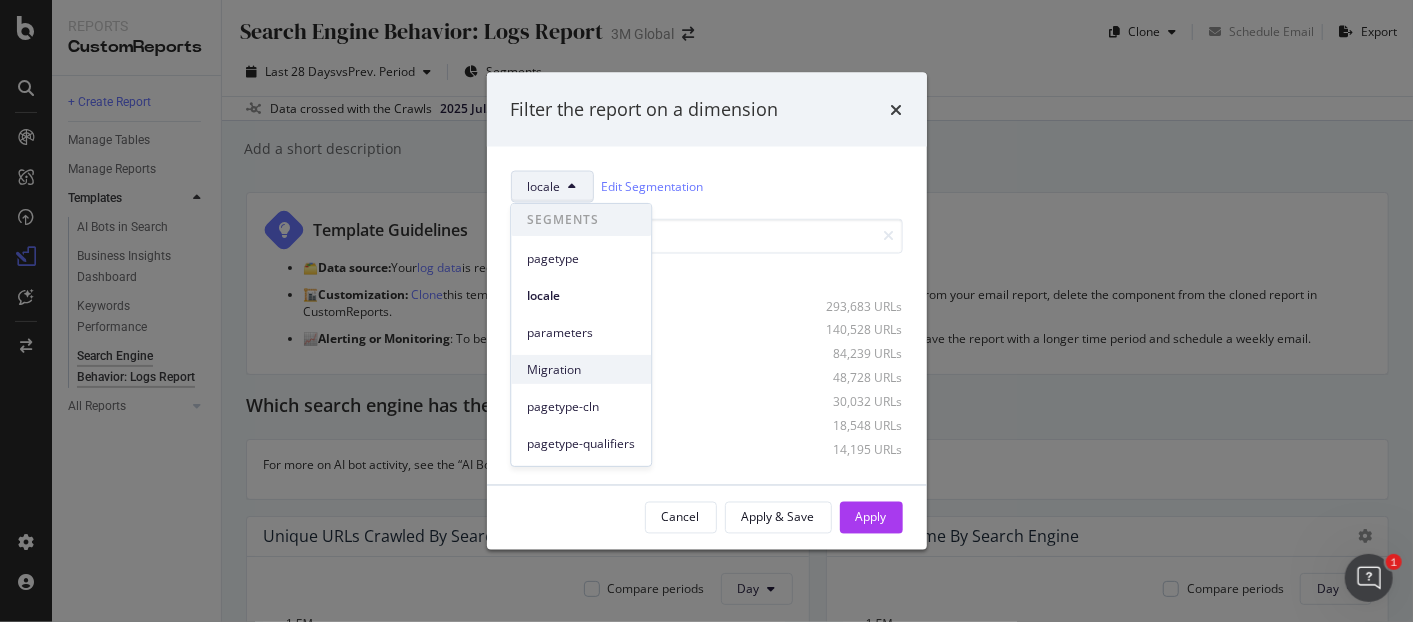 click on "Migration" at bounding box center [581, 369] 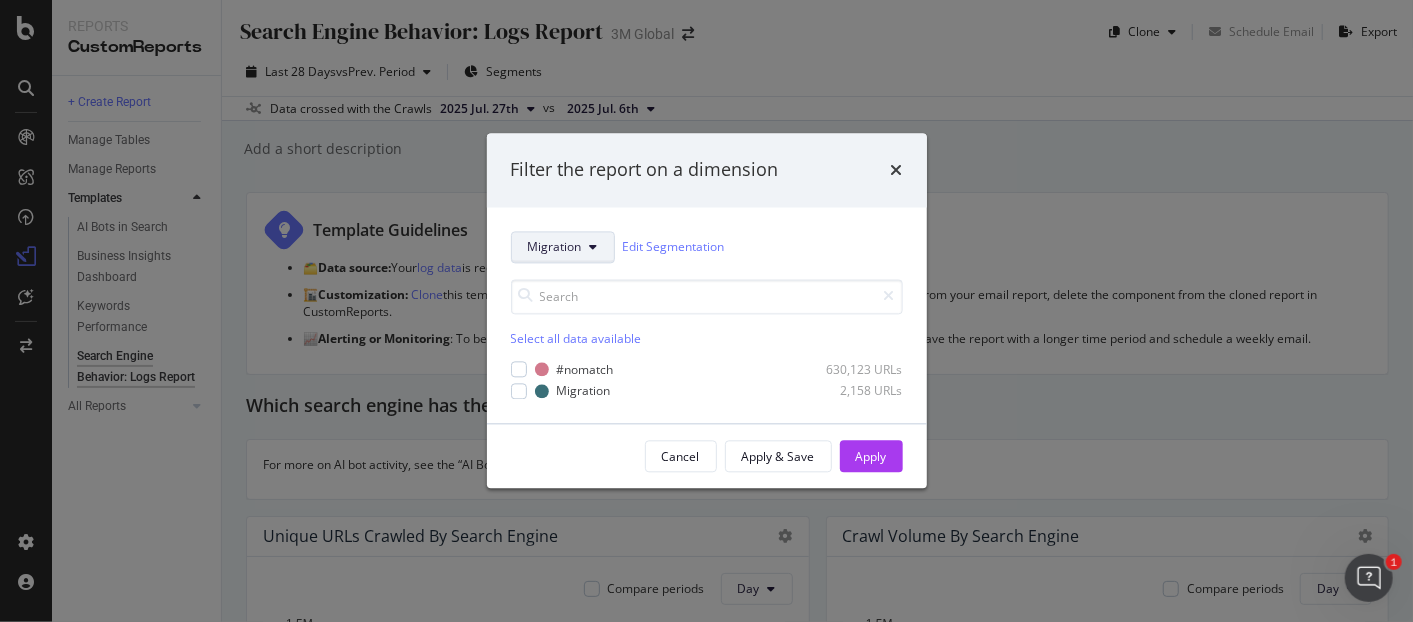 click on "Migration" at bounding box center (555, 247) 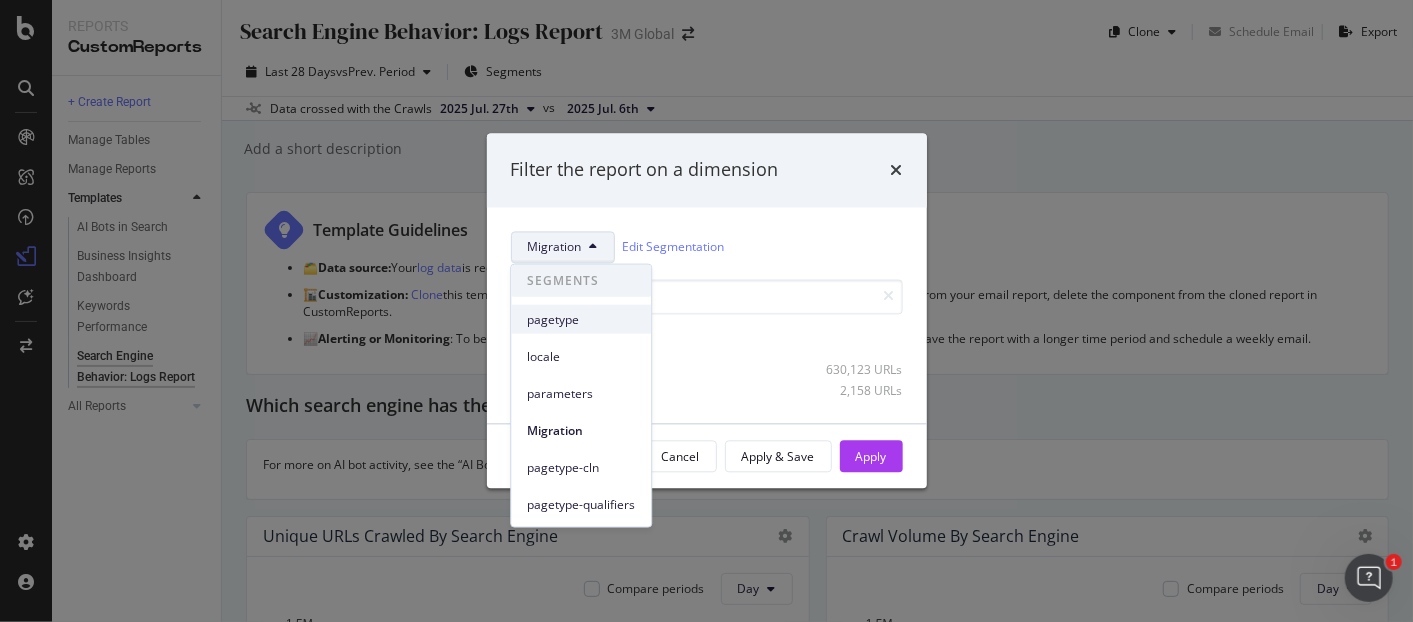click on "pagetype" at bounding box center (581, 319) 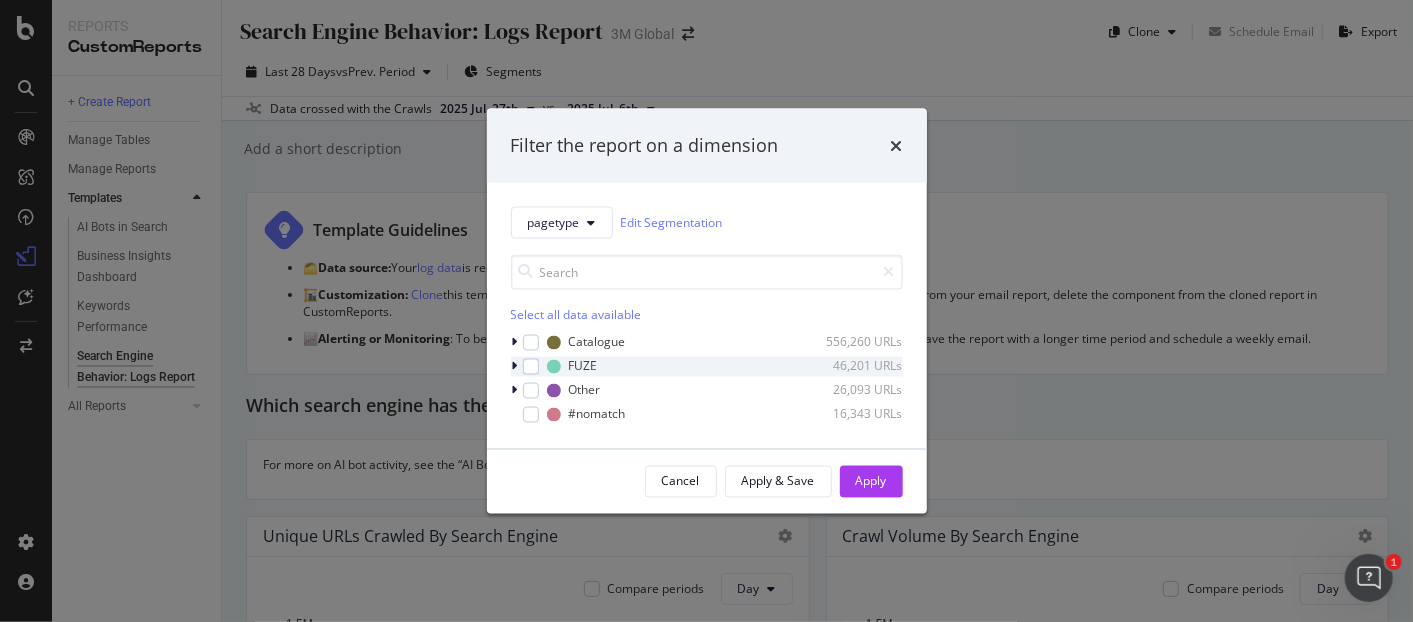 click at bounding box center [515, 366] 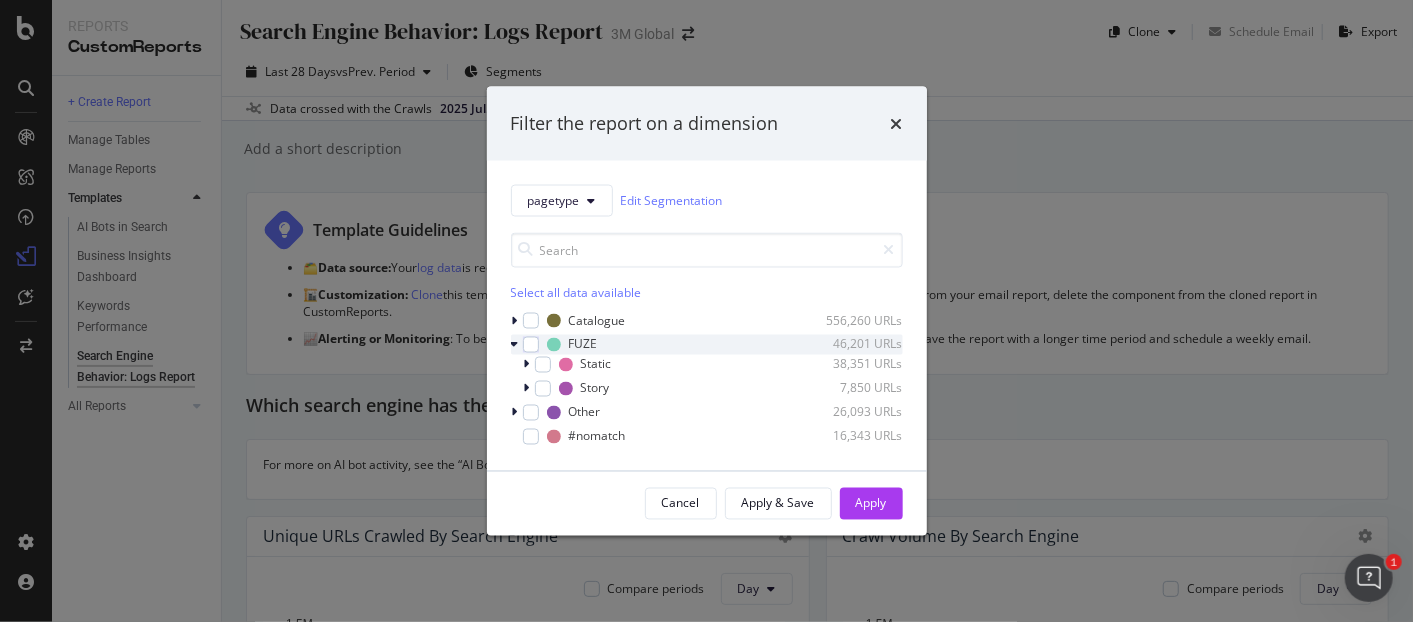 click at bounding box center (517, 344) 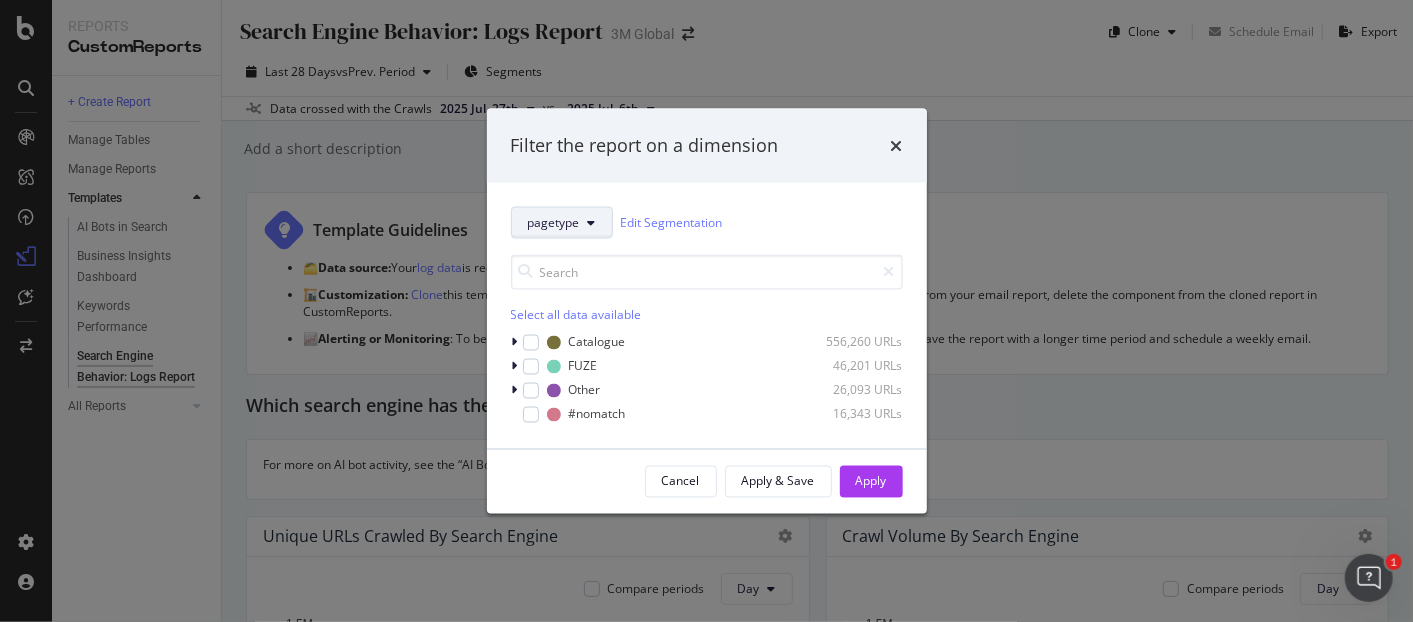 click at bounding box center (592, 222) 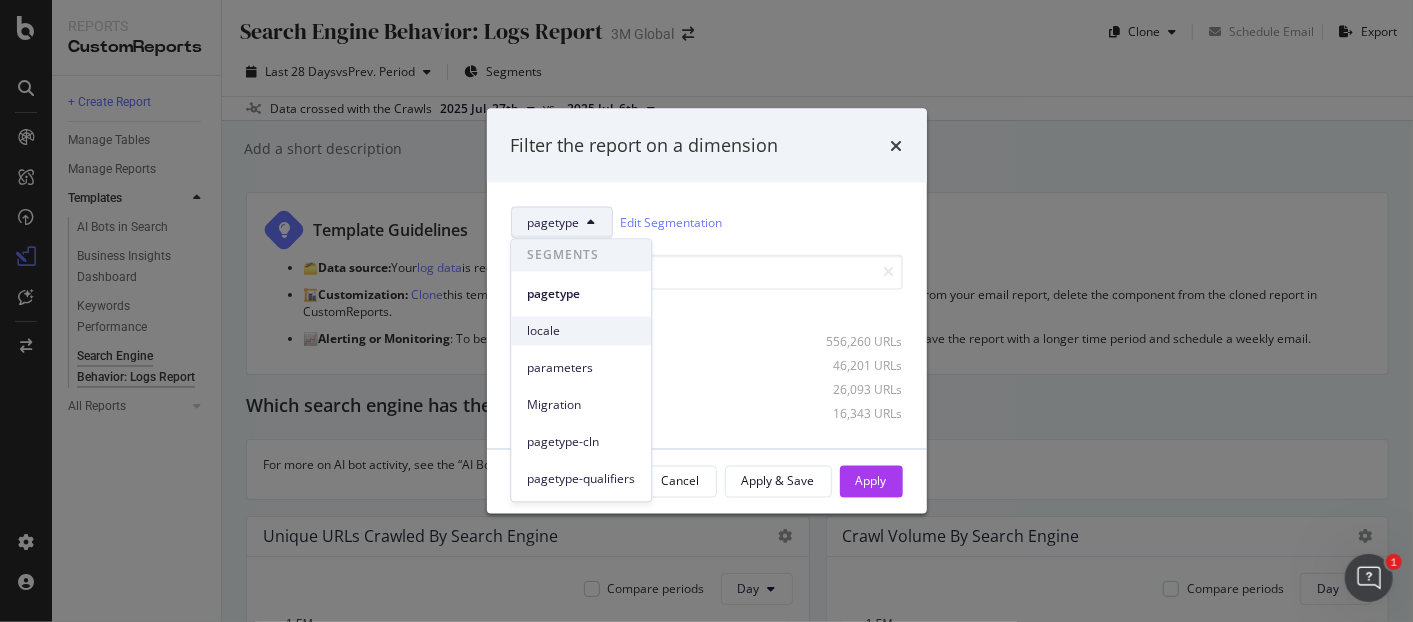 click on "locale" at bounding box center (581, 331) 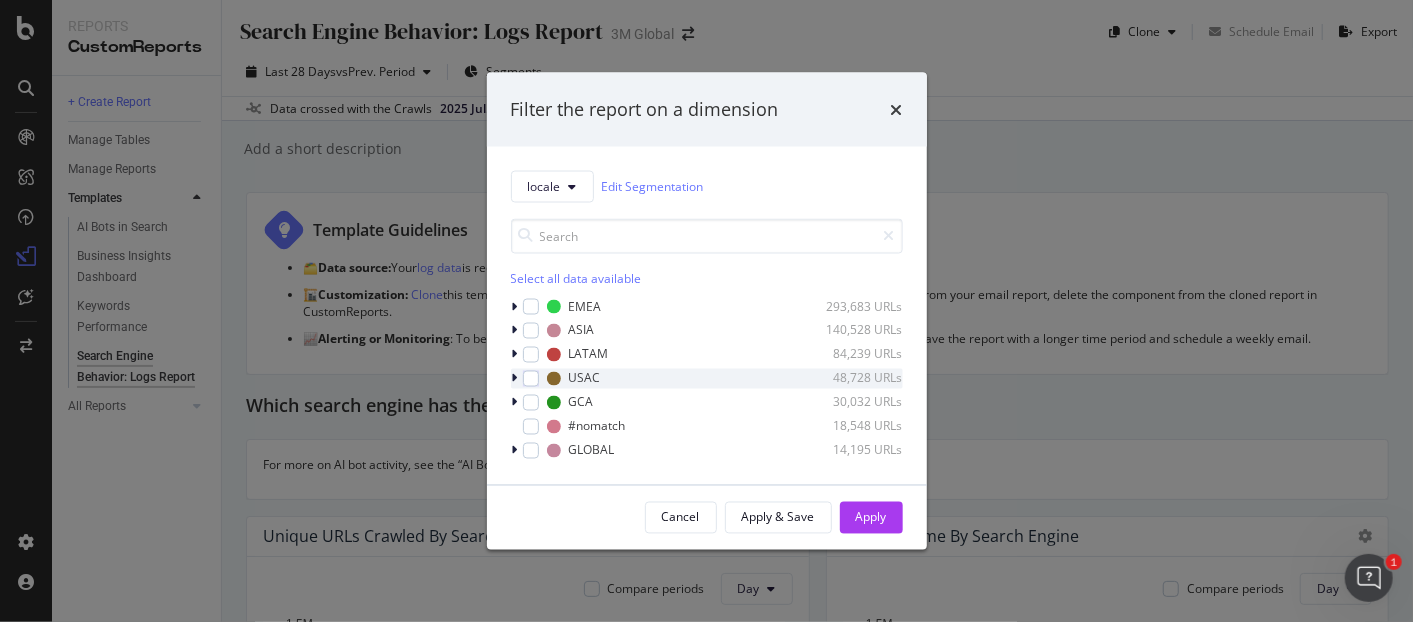 click at bounding box center (515, 378) 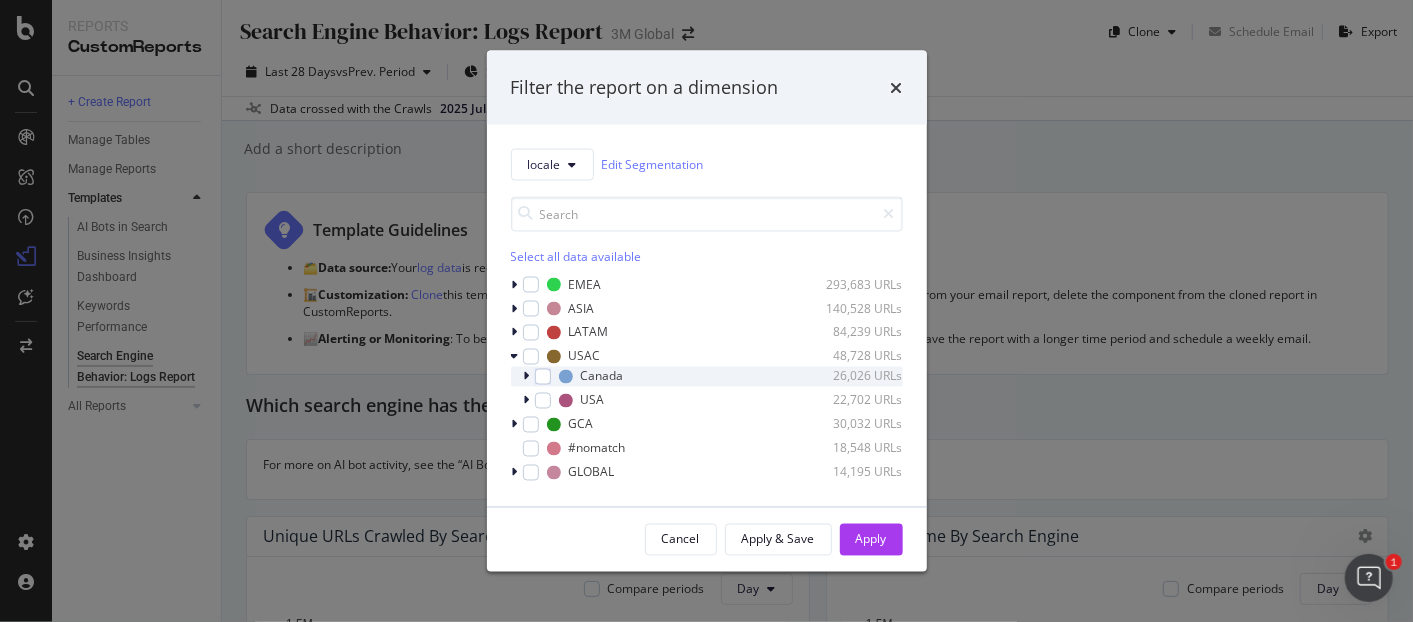 click at bounding box center (527, 376) 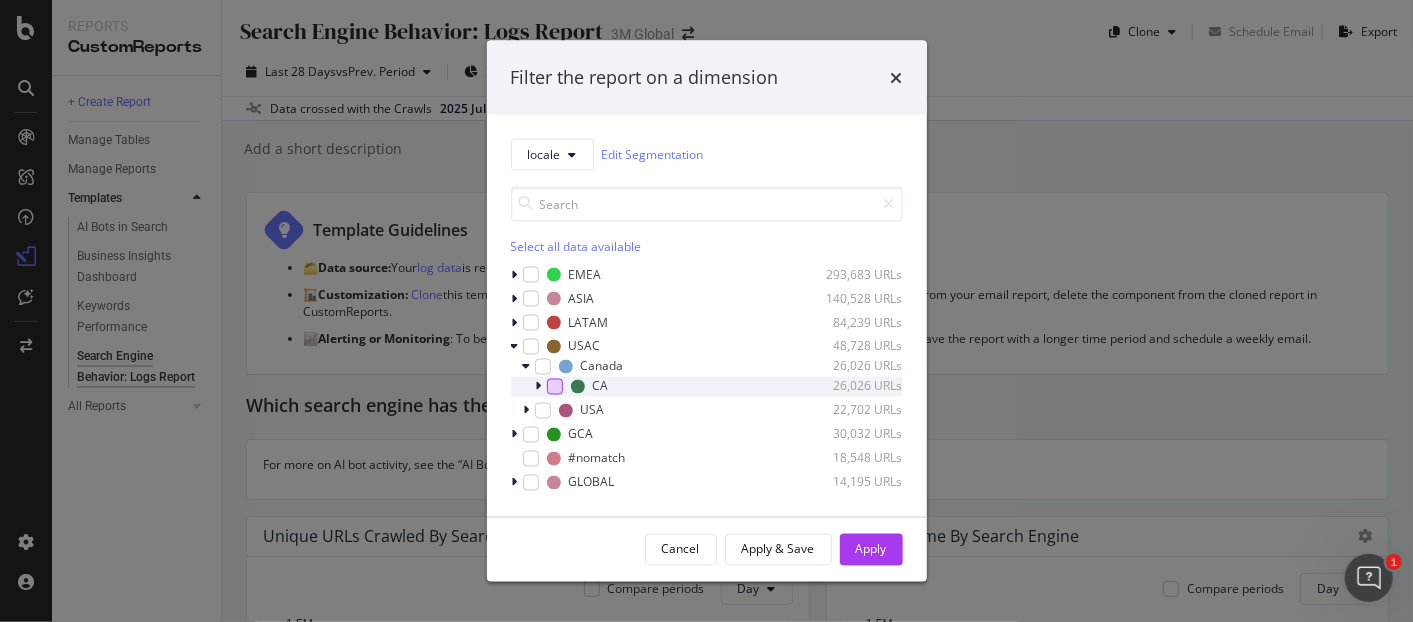 click at bounding box center [555, 386] 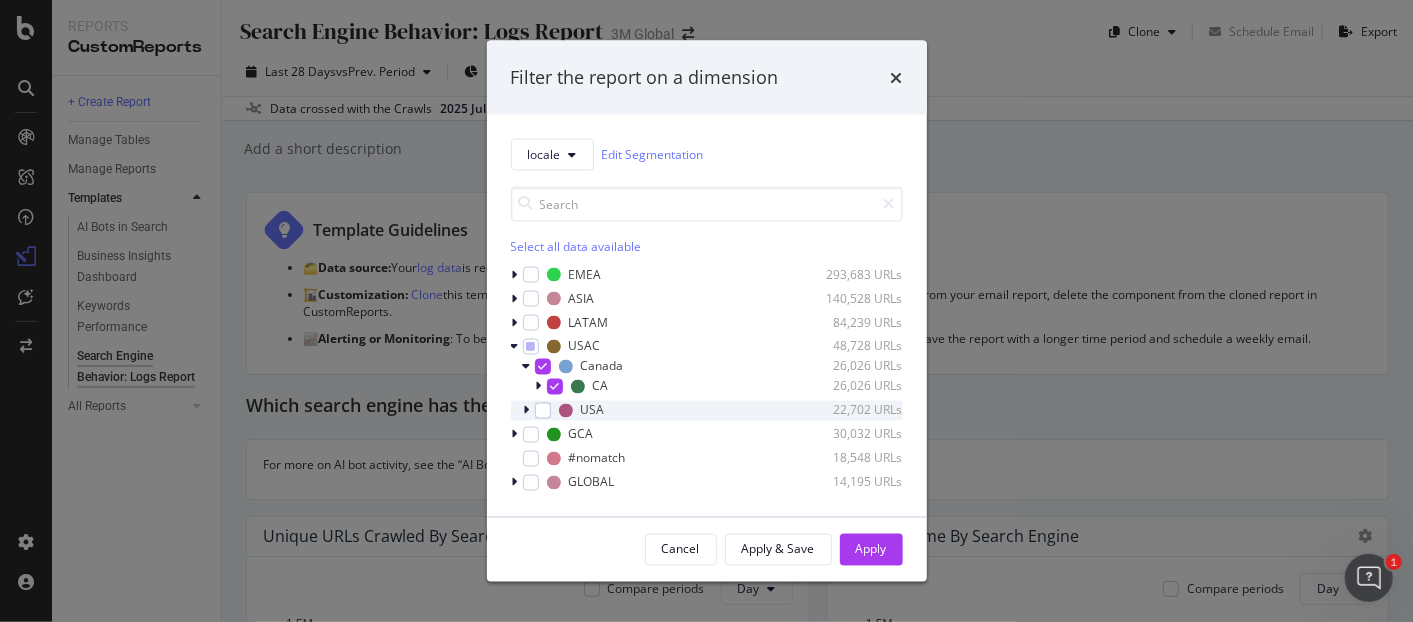click at bounding box center (527, 410) 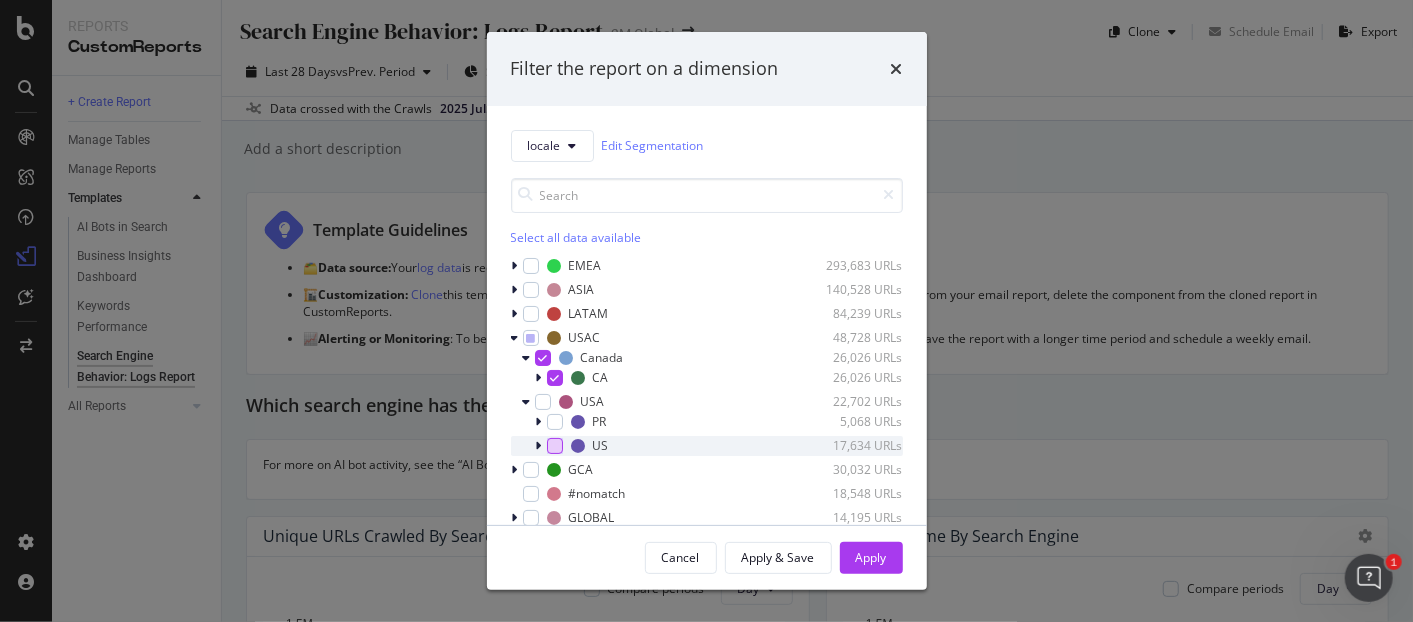 click at bounding box center [555, 446] 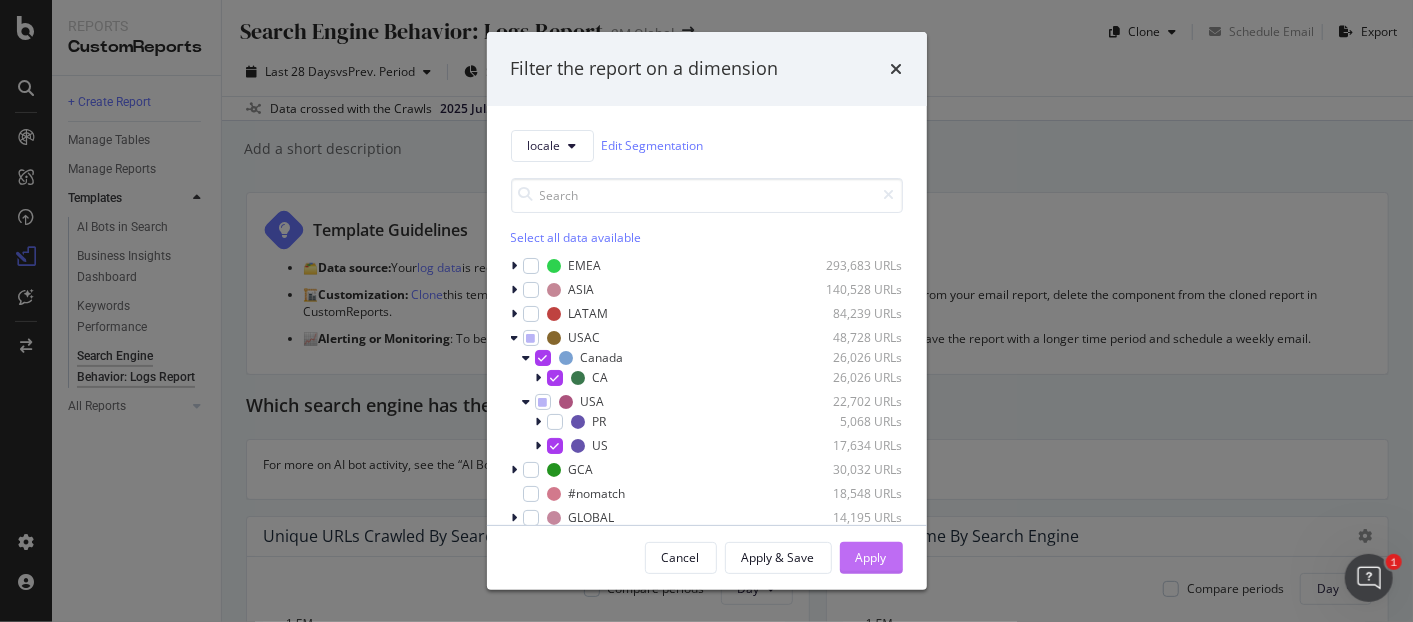click on "Apply" at bounding box center [871, 557] 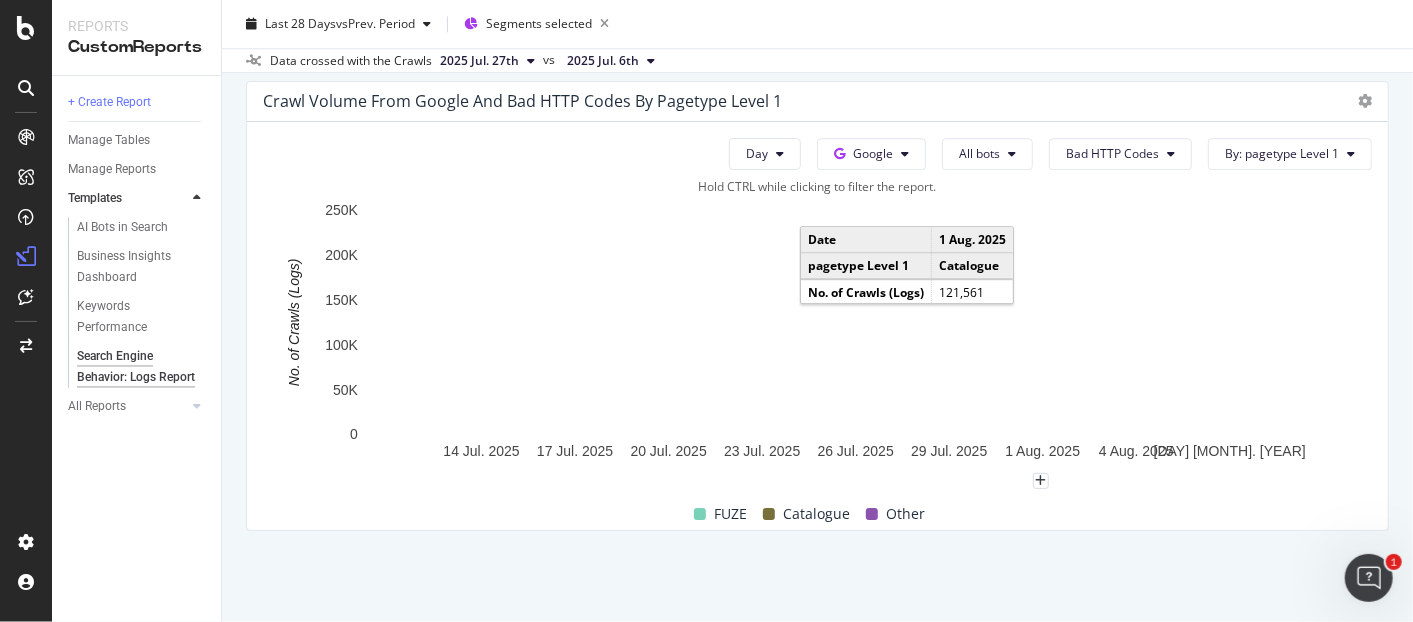 scroll, scrollTop: 2894, scrollLeft: 0, axis: vertical 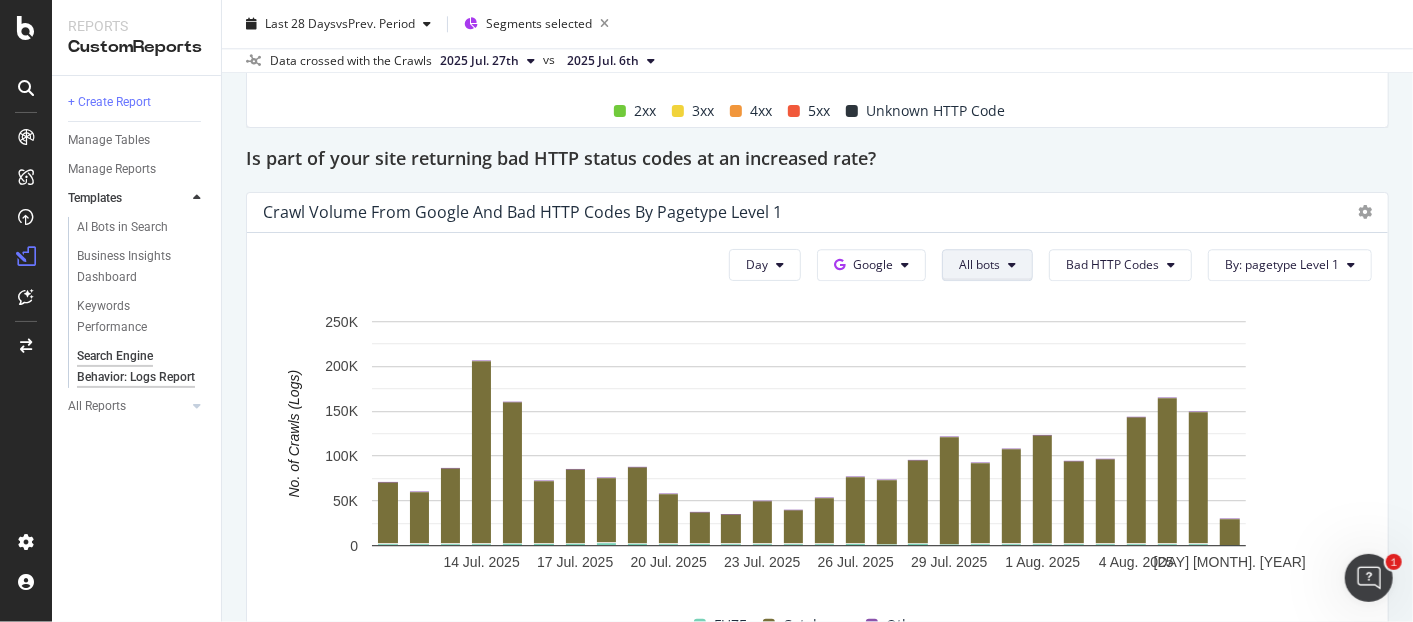 click at bounding box center (1012, 265) 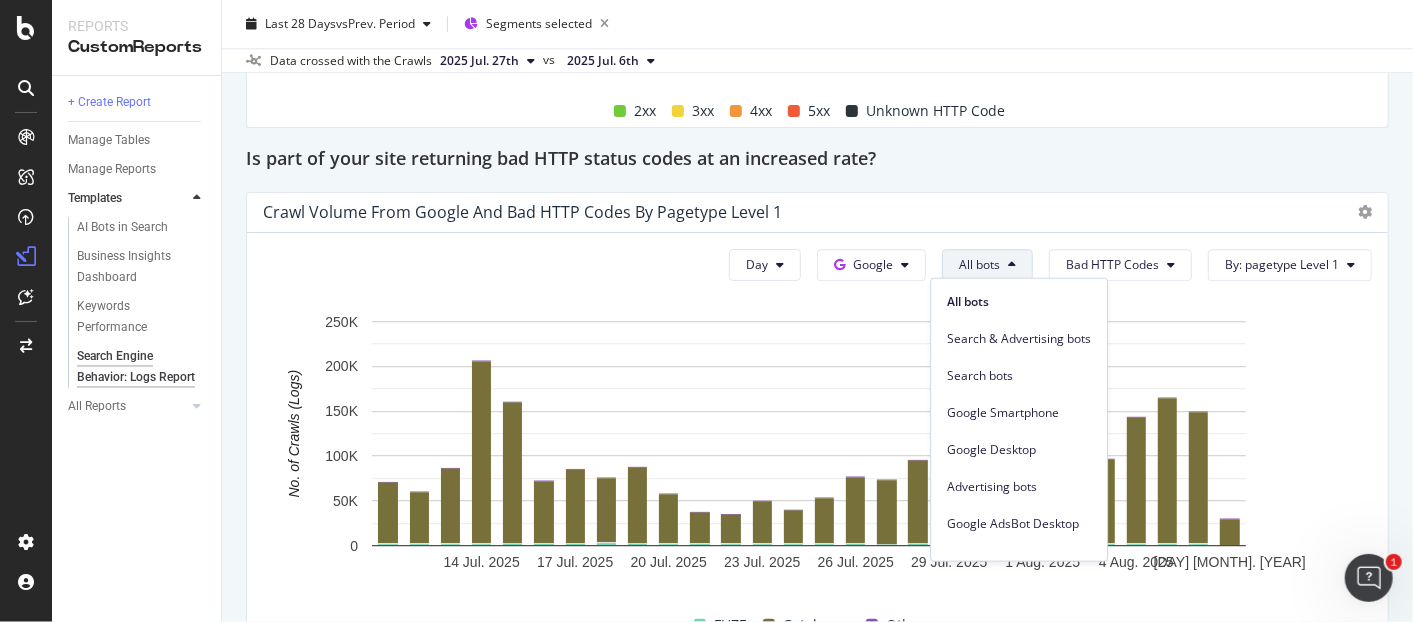 click at bounding box center (1012, 265) 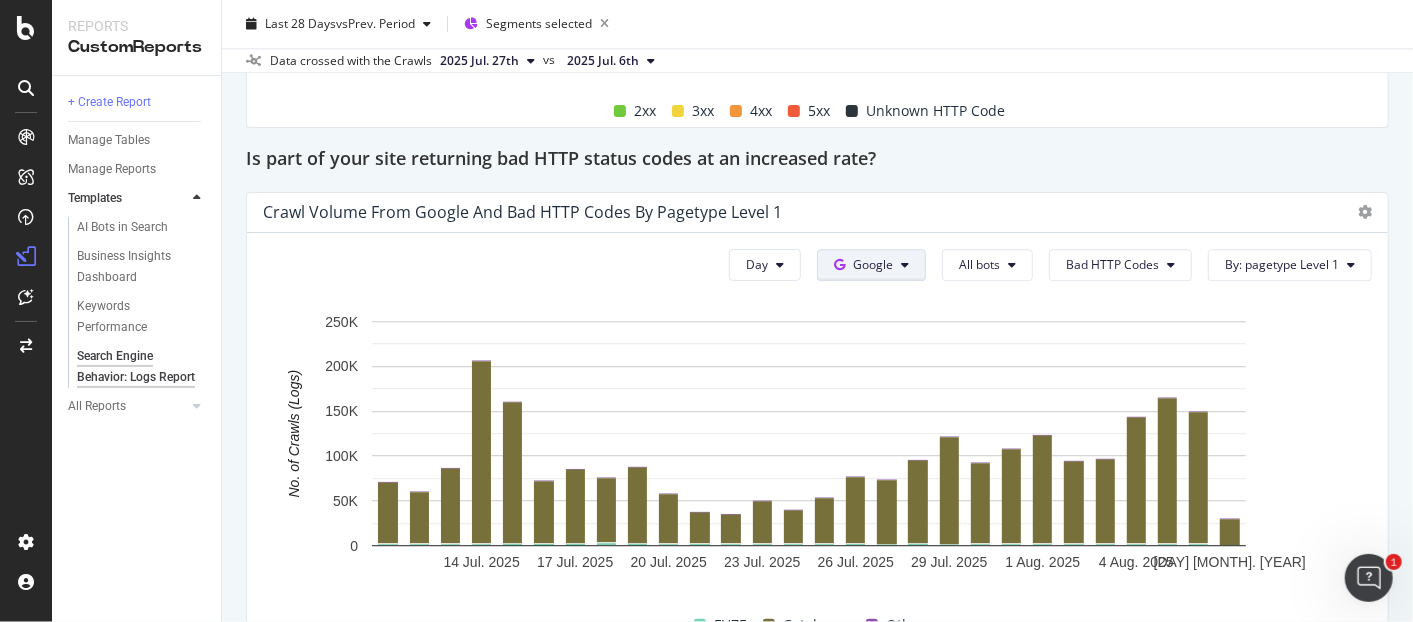 click on "Google" at bounding box center [871, 265] 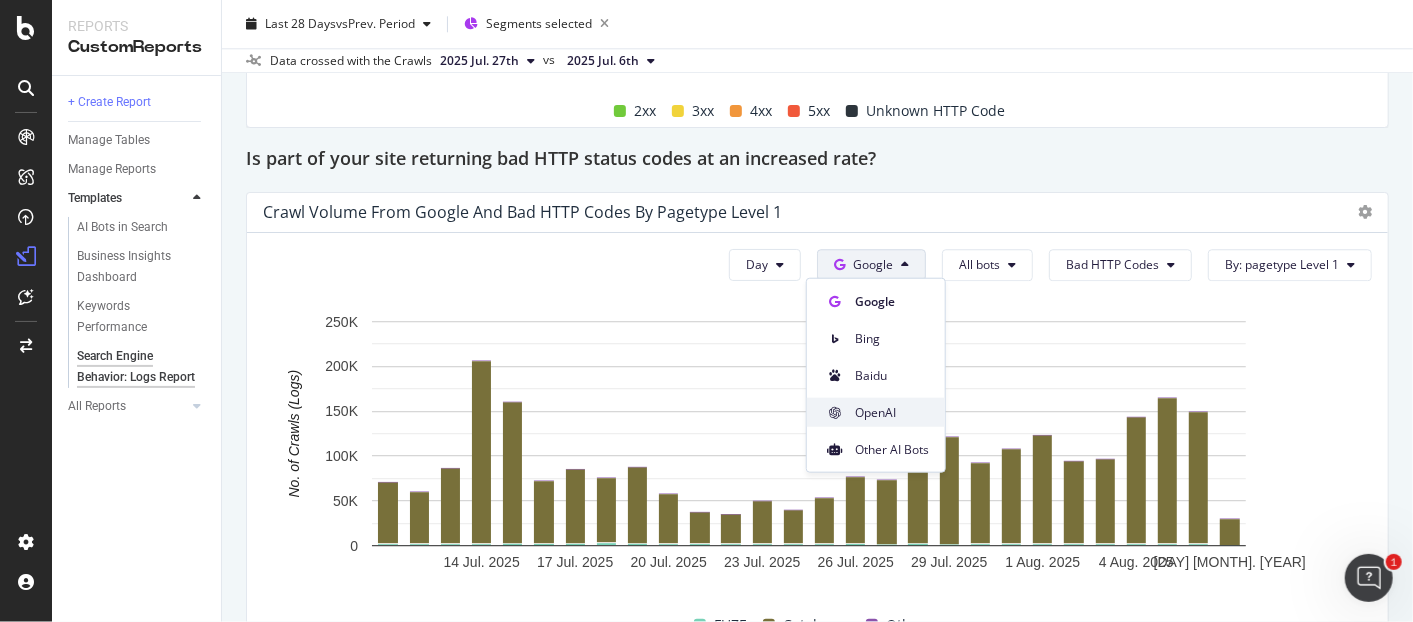 click on "OpenAI" at bounding box center [892, 412] 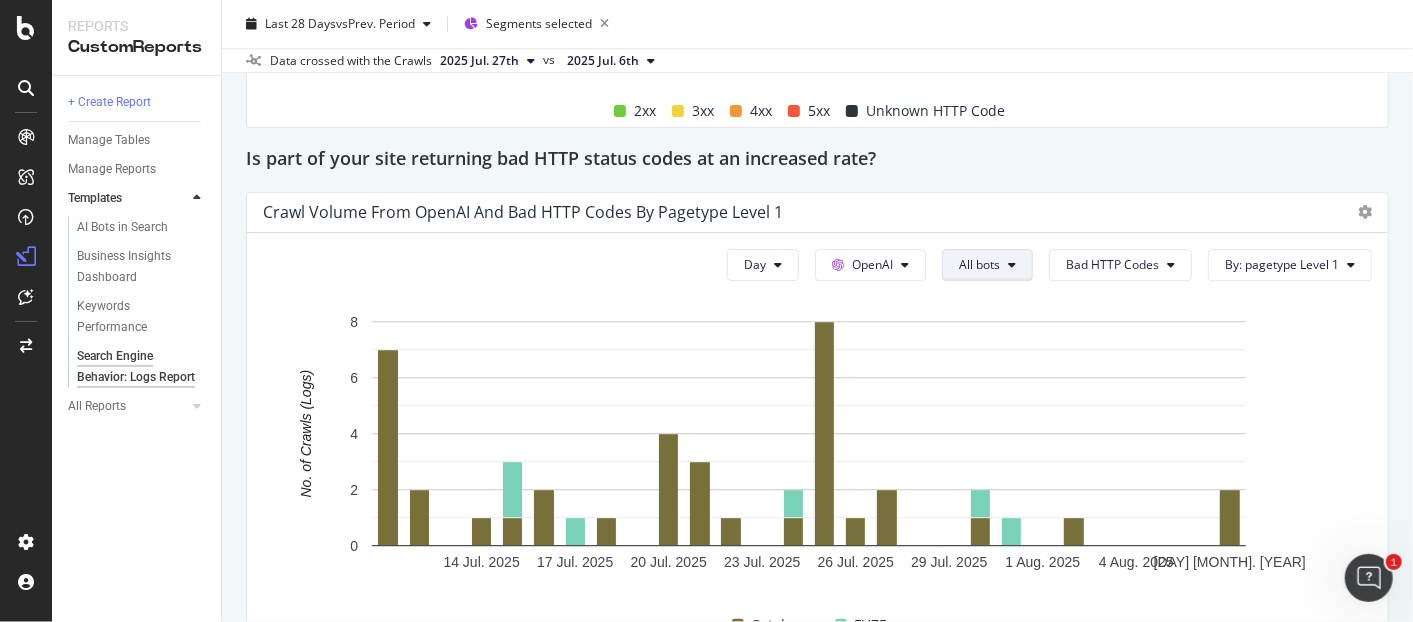 click on "All bots" at bounding box center [987, 265] 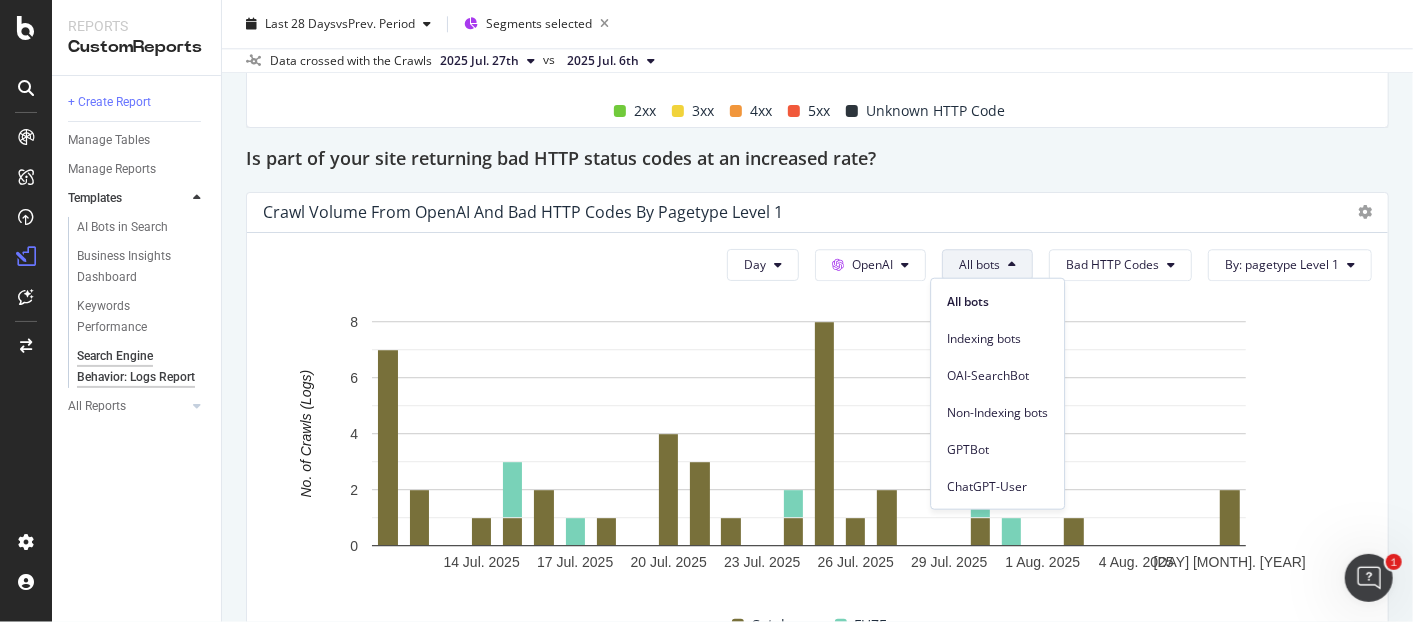 click on "All bots" at bounding box center (987, 265) 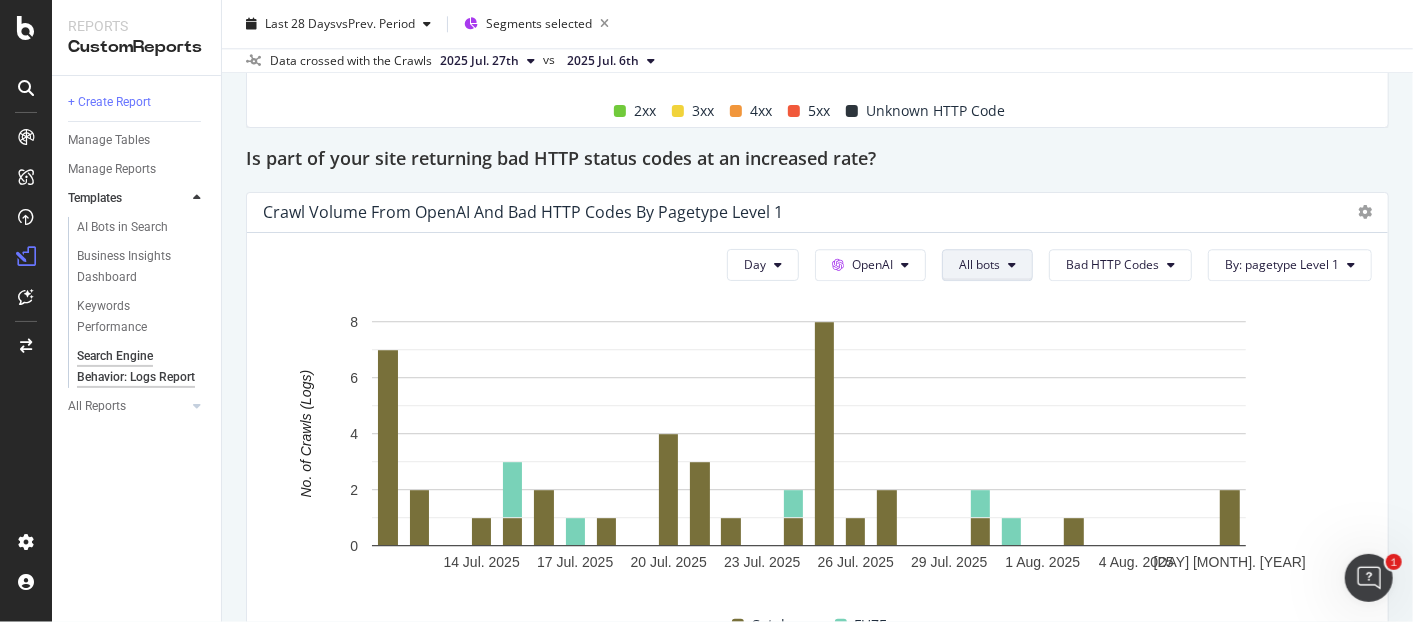 click at bounding box center [1012, 265] 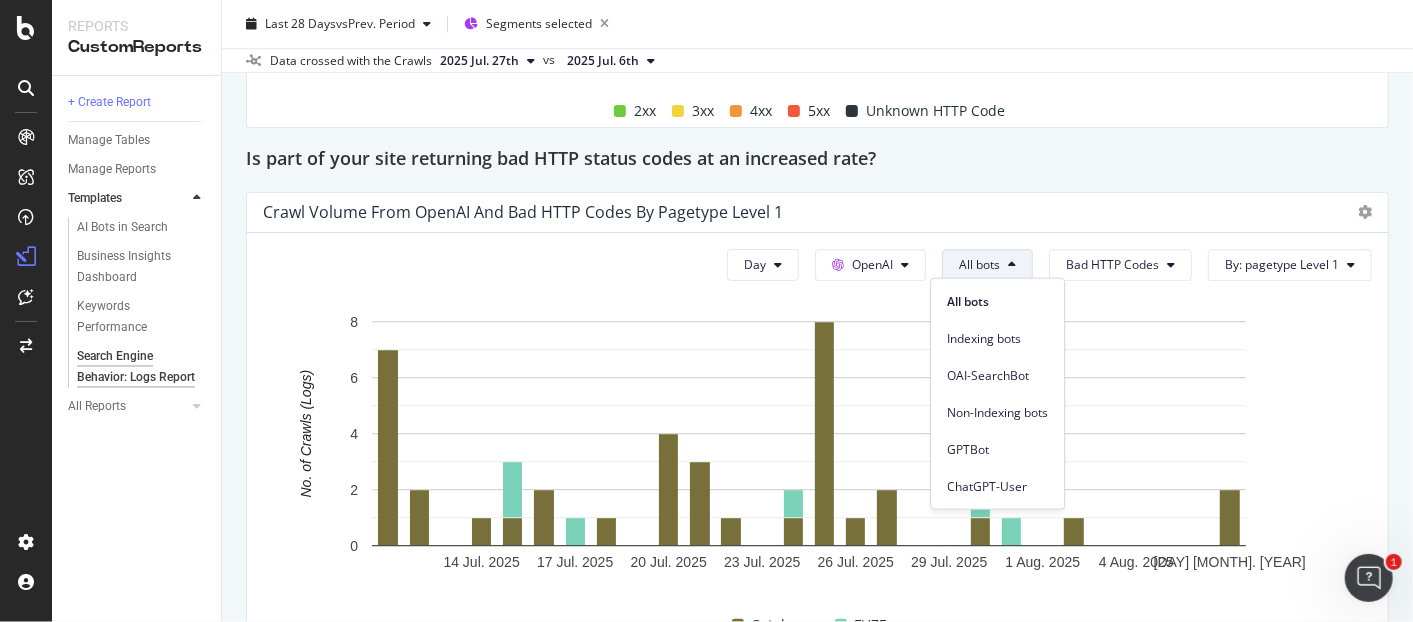 click at bounding box center (1012, 265) 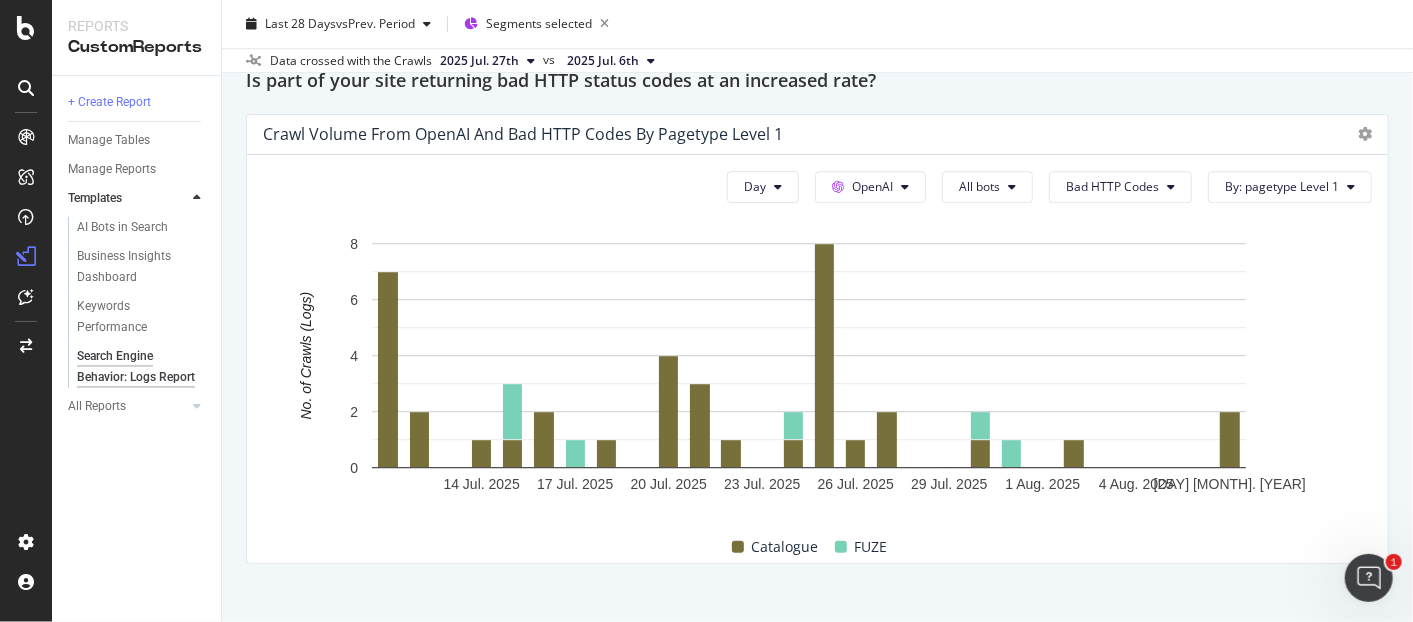 scroll, scrollTop: 3005, scrollLeft: 0, axis: vertical 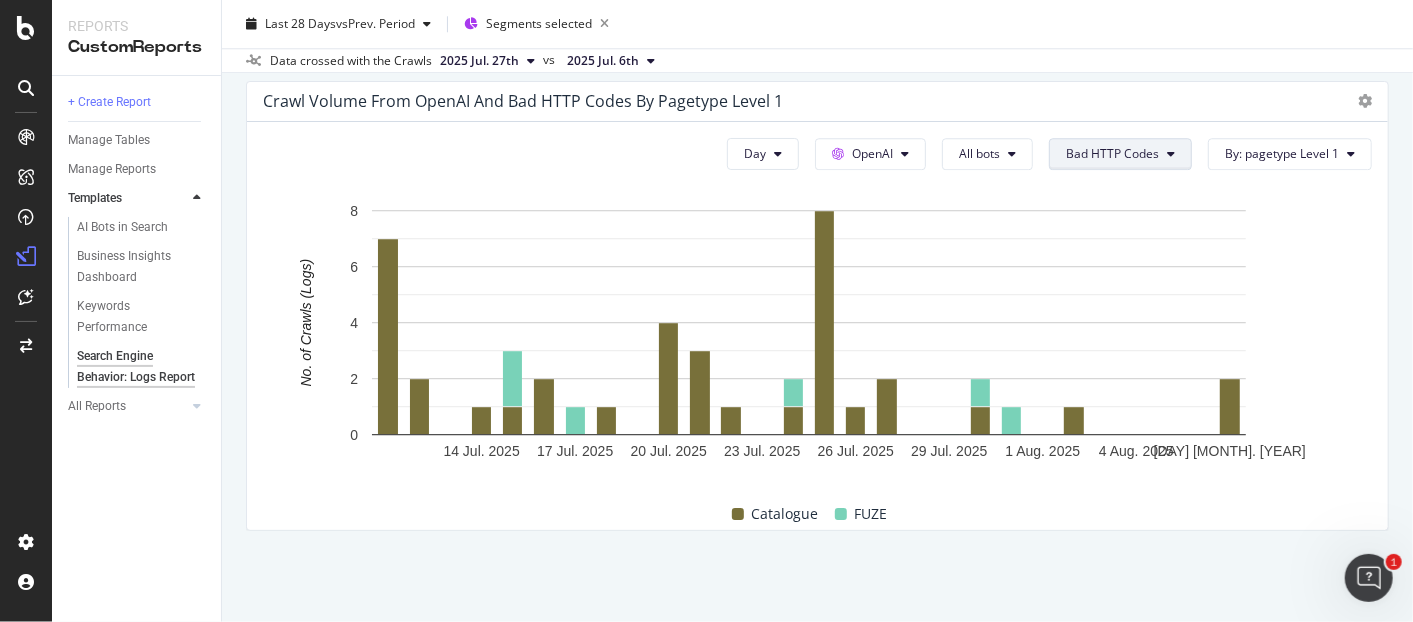 click at bounding box center (1171, 154) 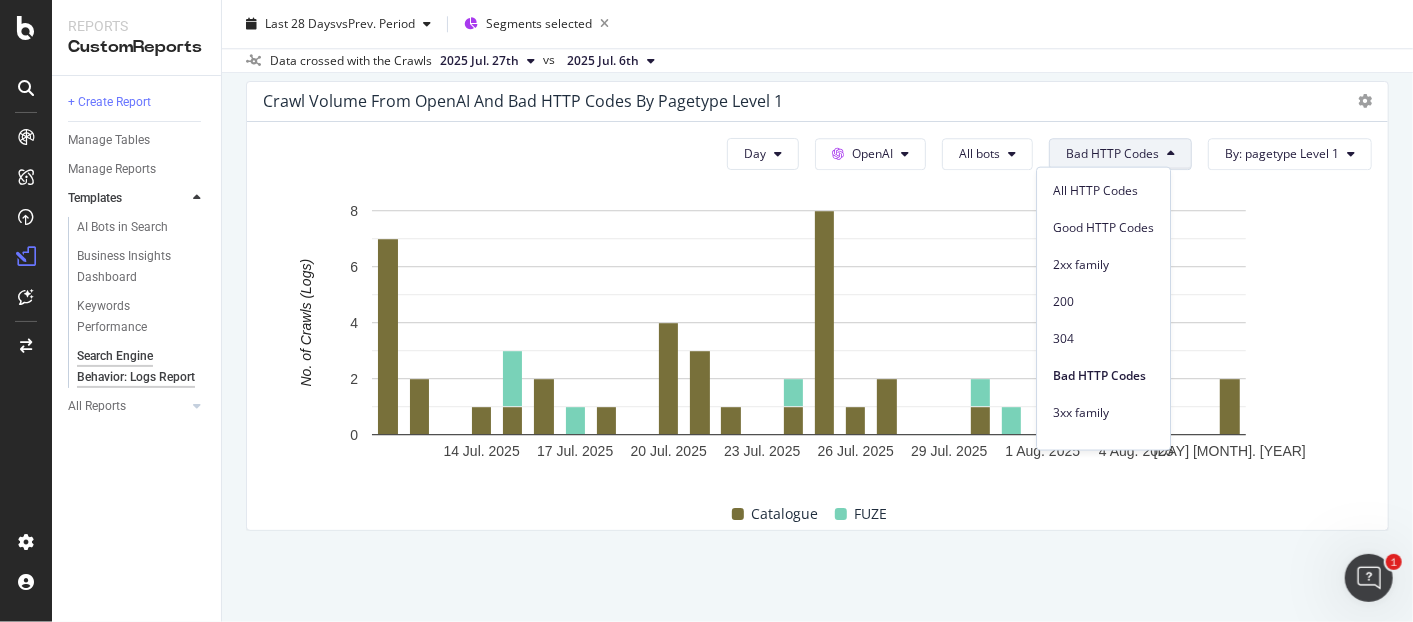 click at bounding box center (1171, 154) 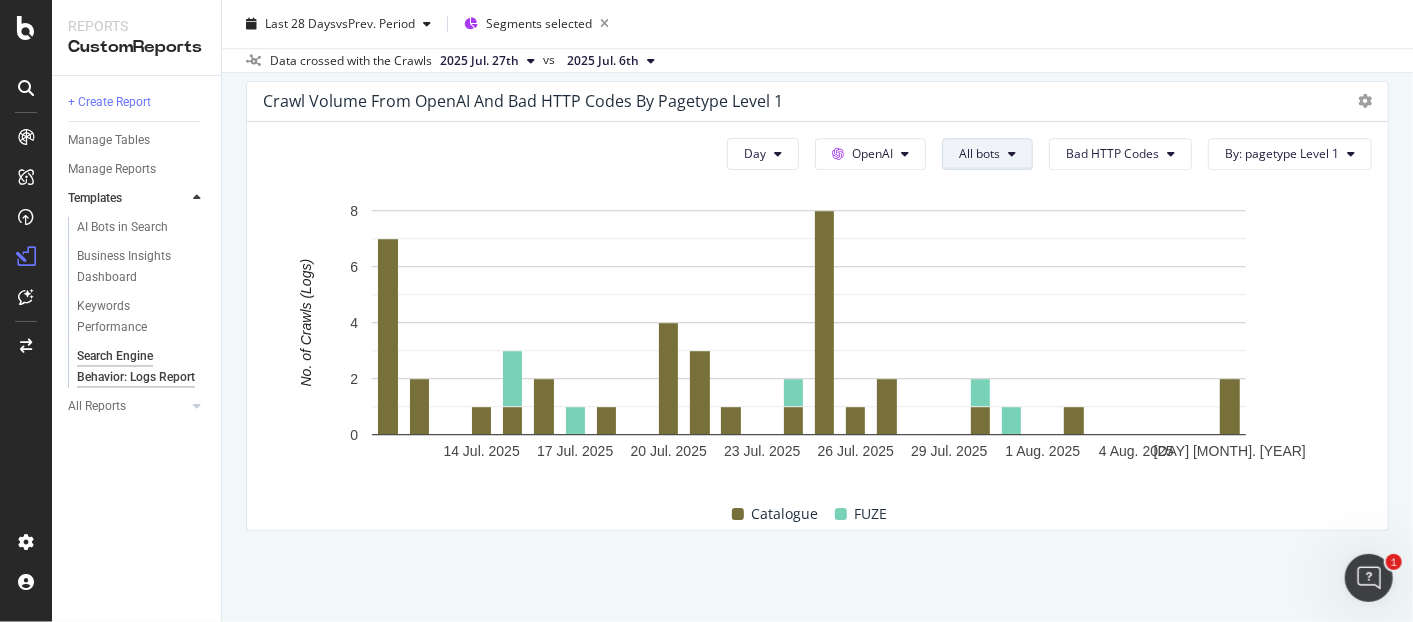 click on "All bots" at bounding box center [987, 154] 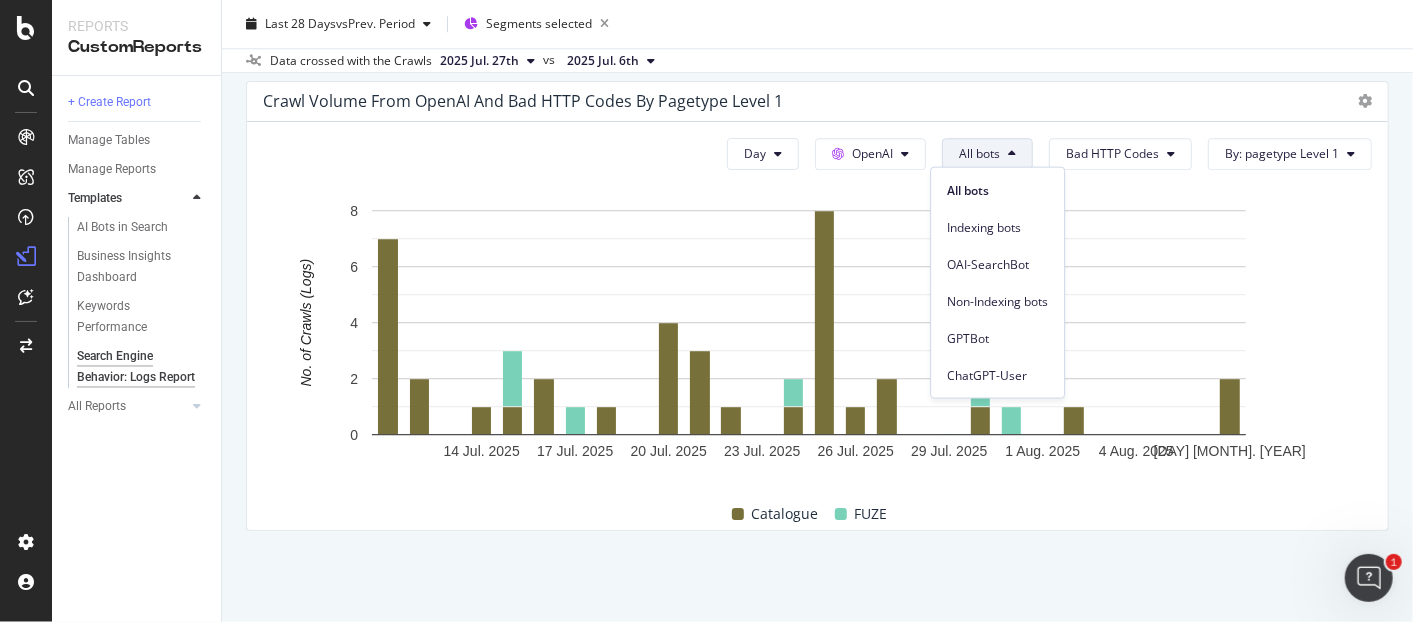 click on "All bots" at bounding box center (987, 154) 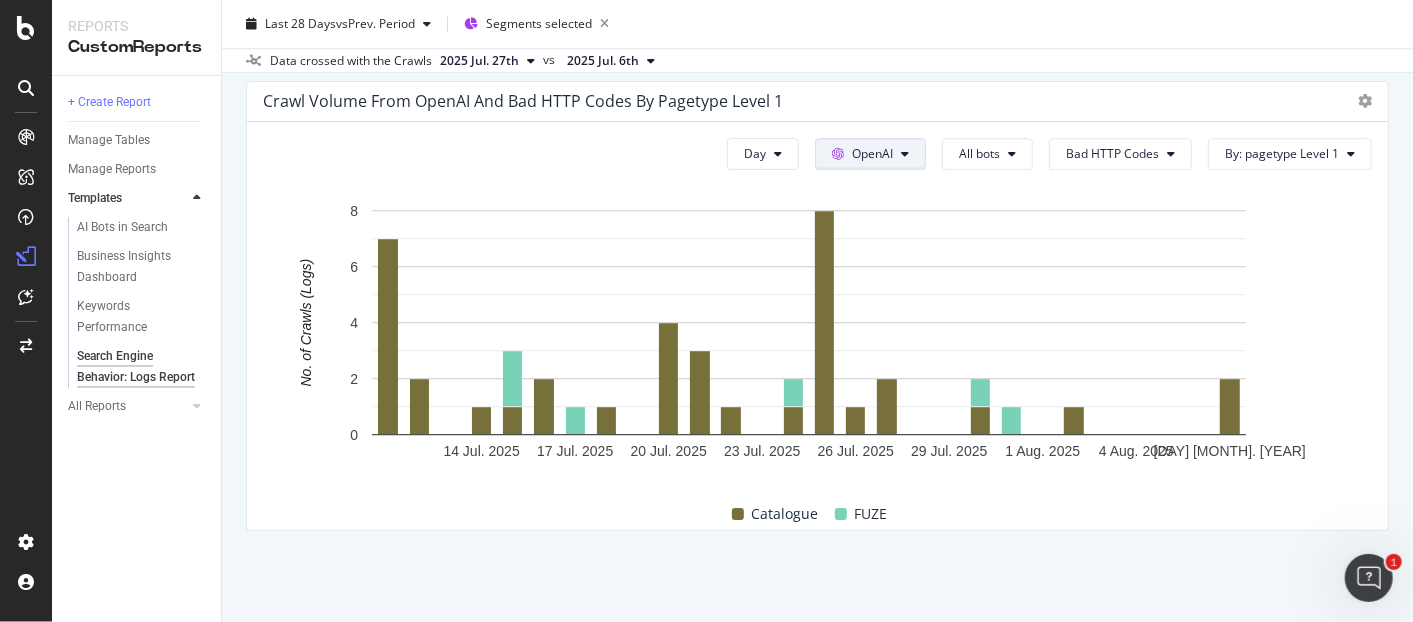 click on "OpenAI" at bounding box center [870, 154] 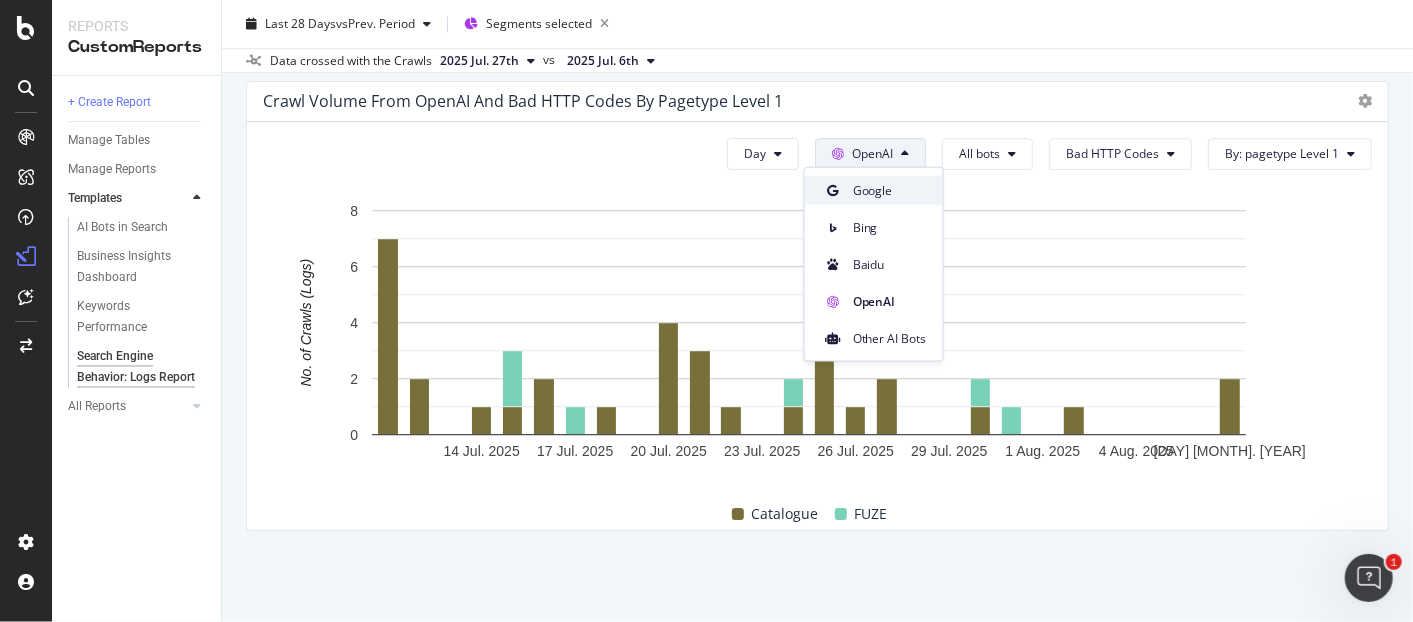 click on "Google" at bounding box center [890, 190] 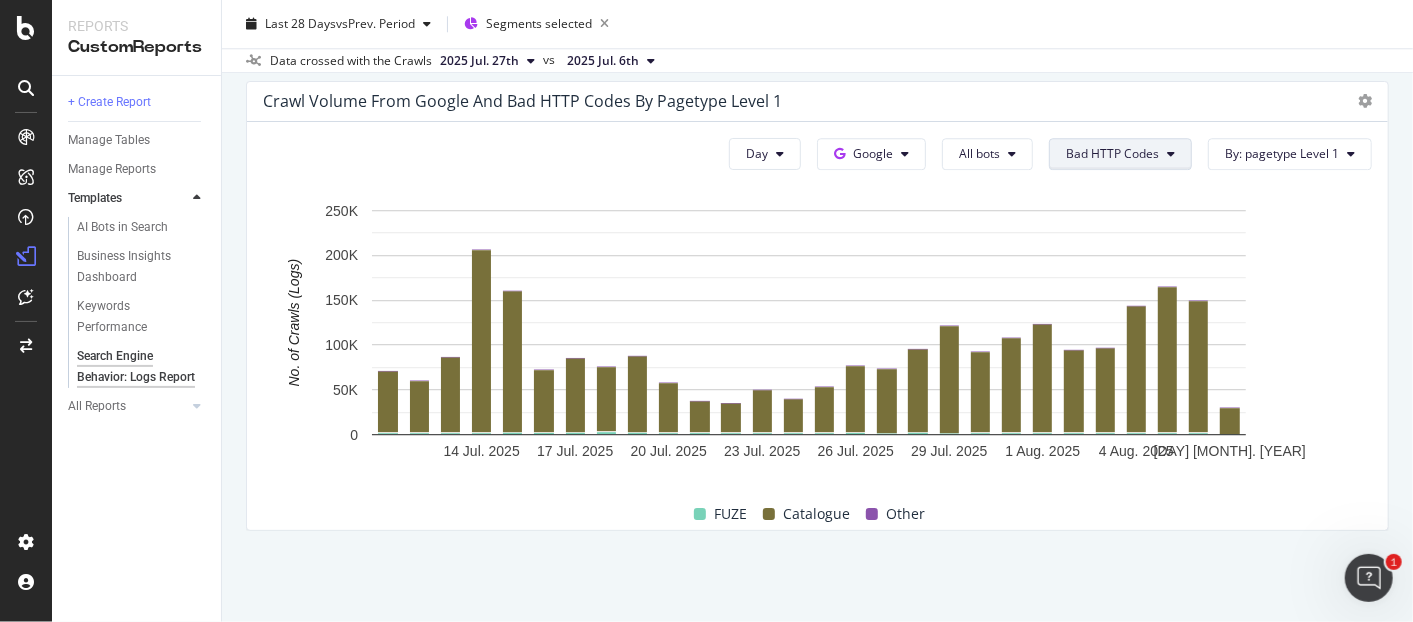 click on "Bad HTTP Codes" at bounding box center [1120, 154] 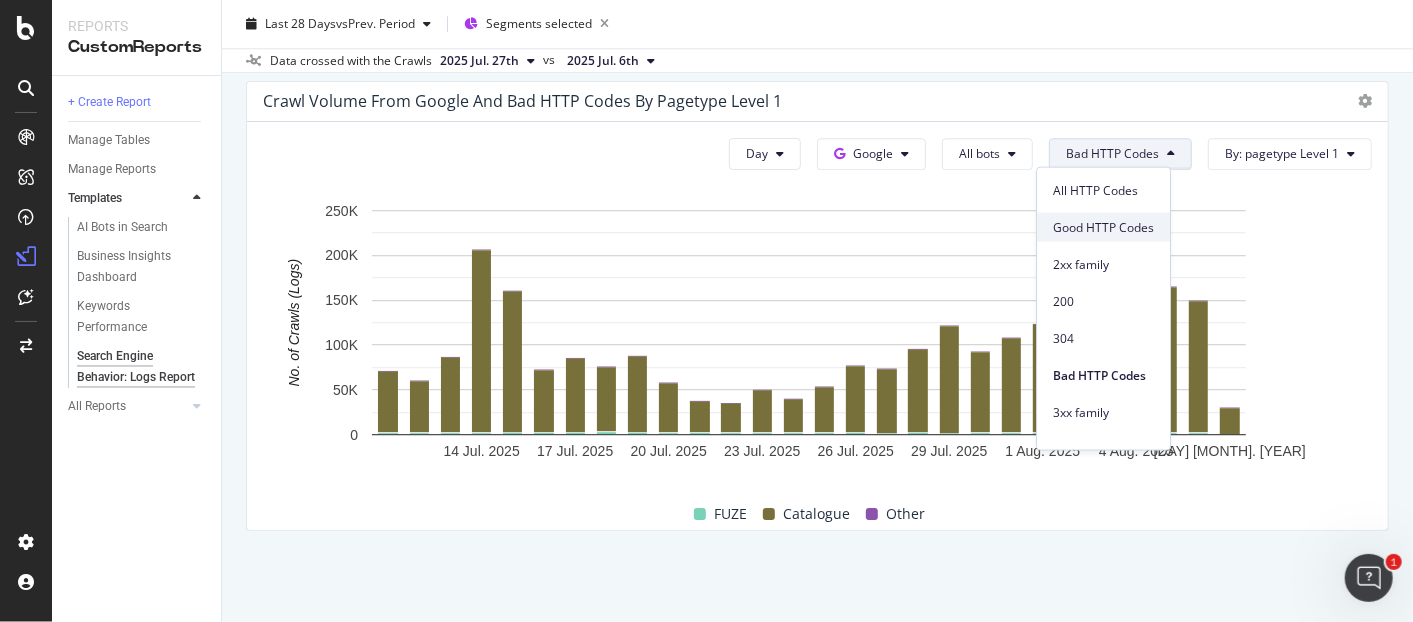 click on "Good HTTP Codes" at bounding box center (1103, 227) 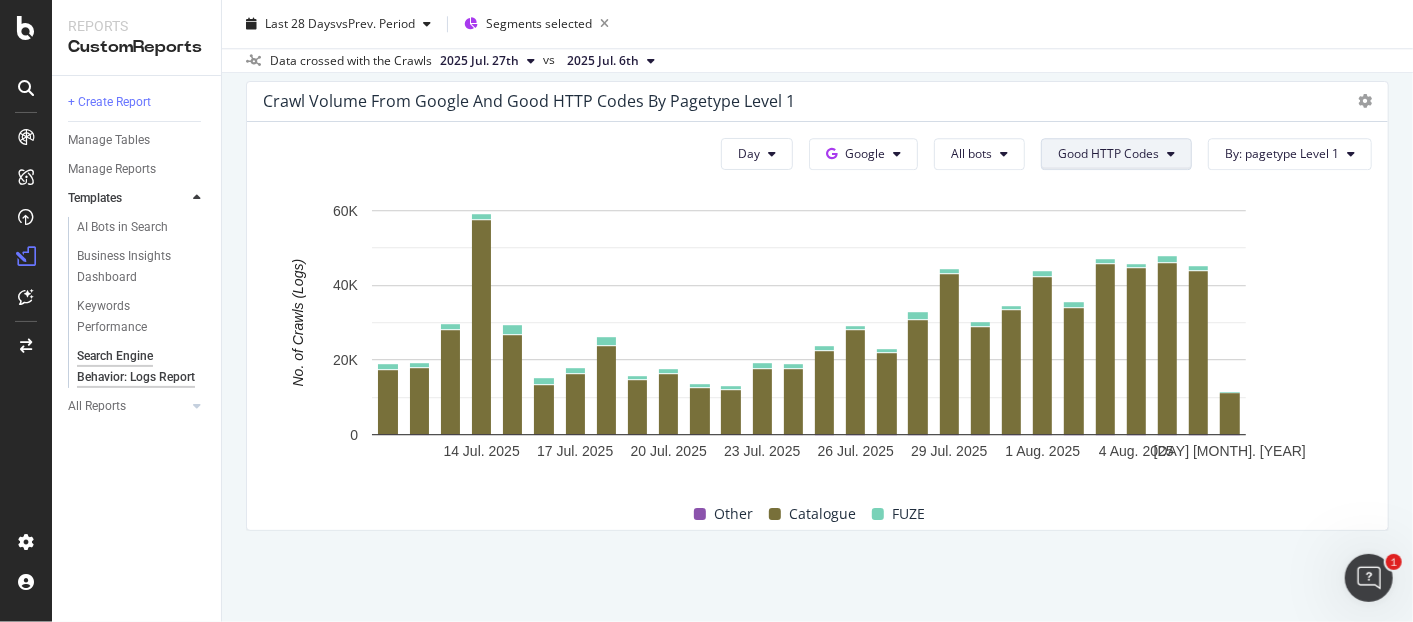 click on "Good HTTP Codes" at bounding box center (1116, 154) 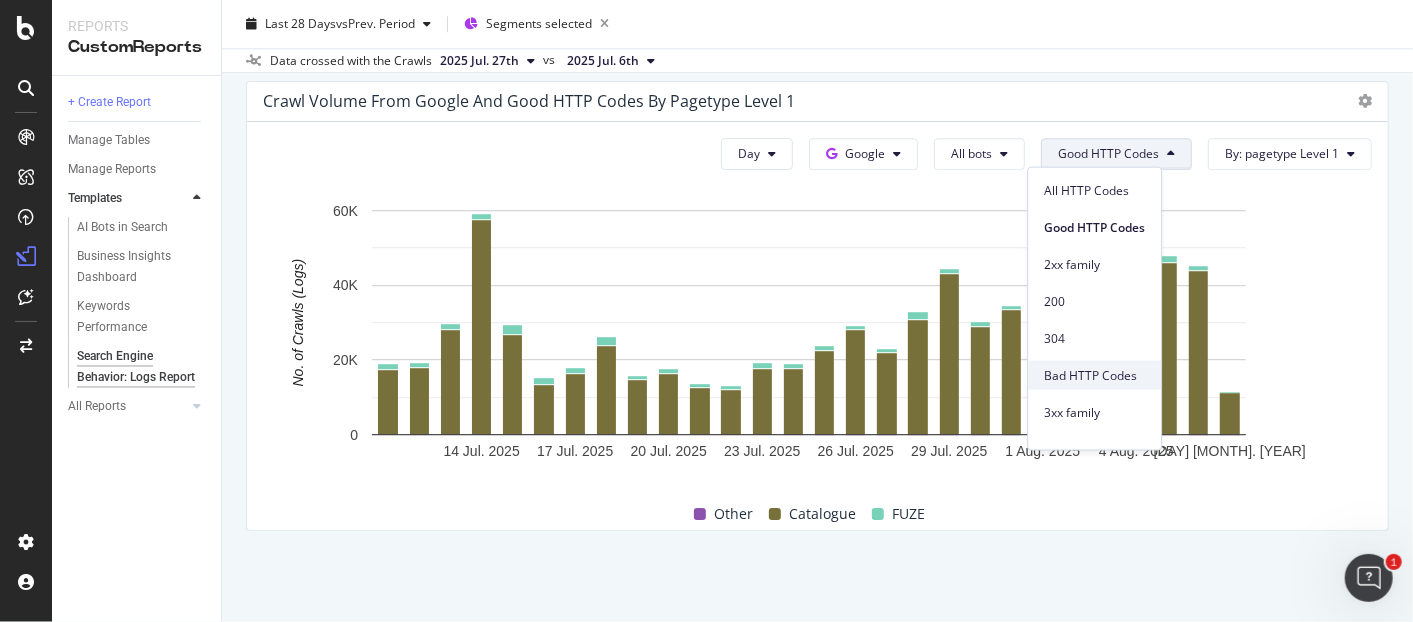click on "Bad HTTP Codes" at bounding box center (1094, 375) 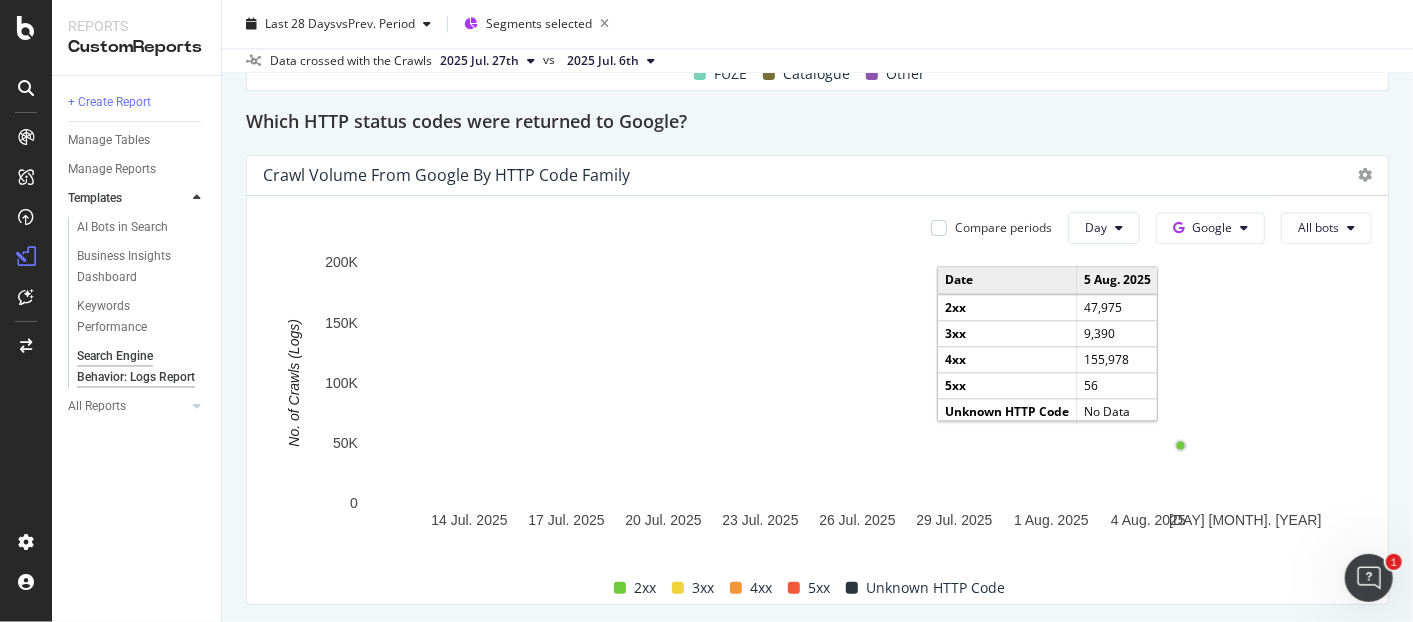 scroll, scrollTop: 2339, scrollLeft: 0, axis: vertical 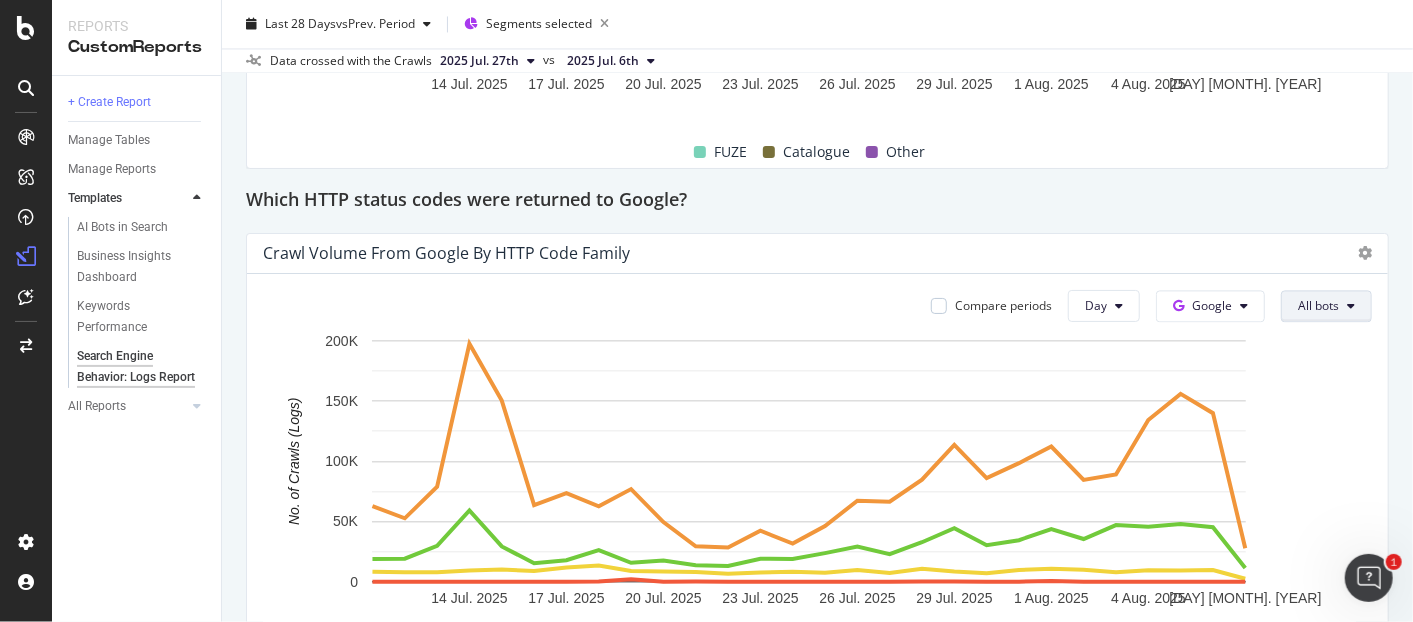 click on "All bots" at bounding box center (1318, 305) 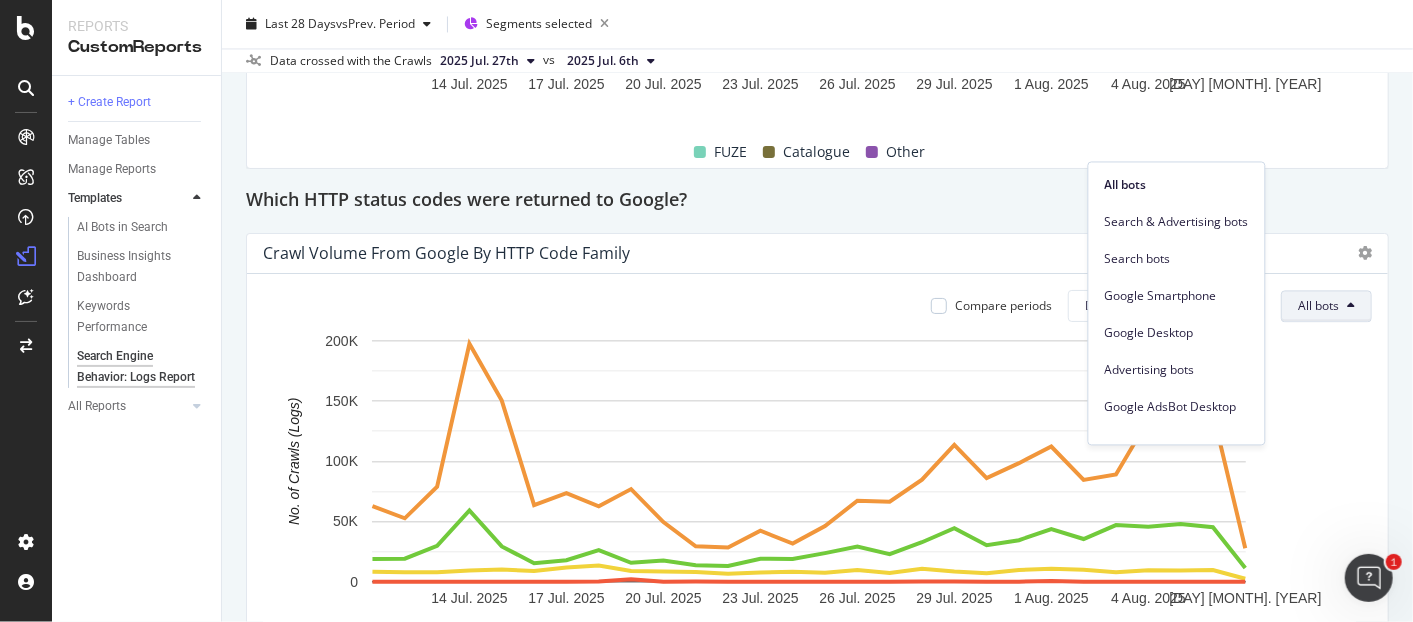 click on "All bots" at bounding box center [1318, 305] 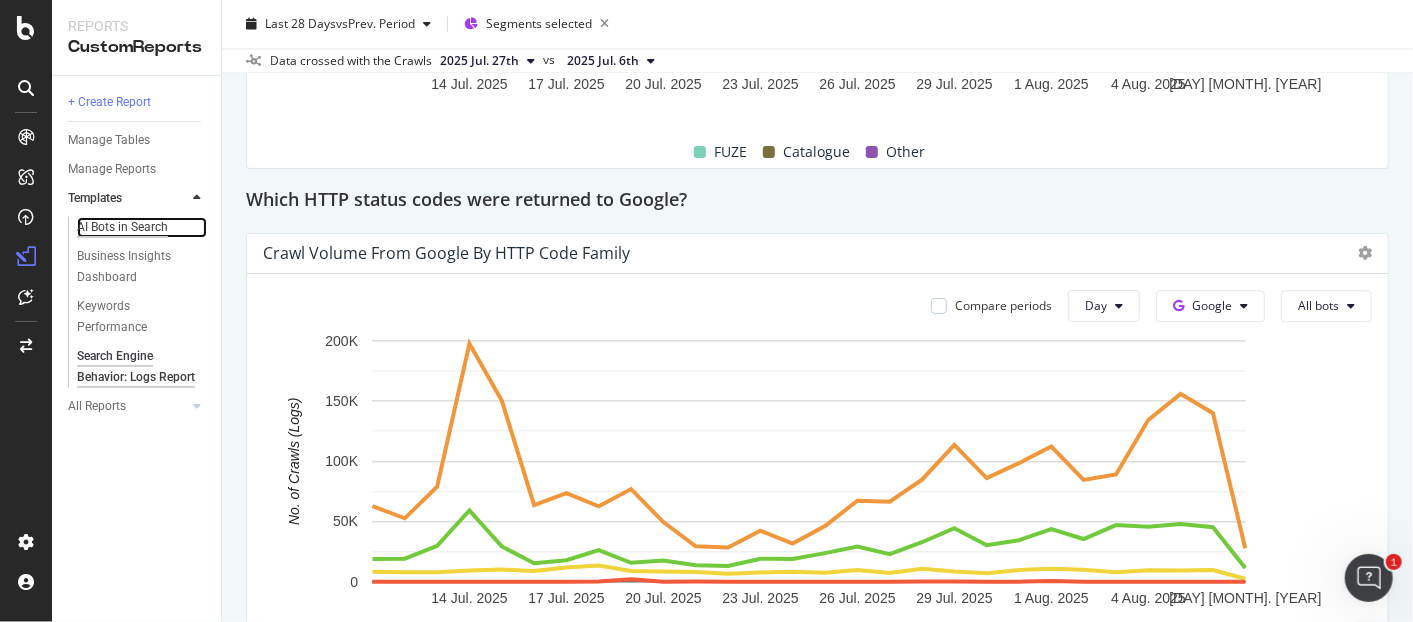 click on "AI Bots in Search" at bounding box center (122, 227) 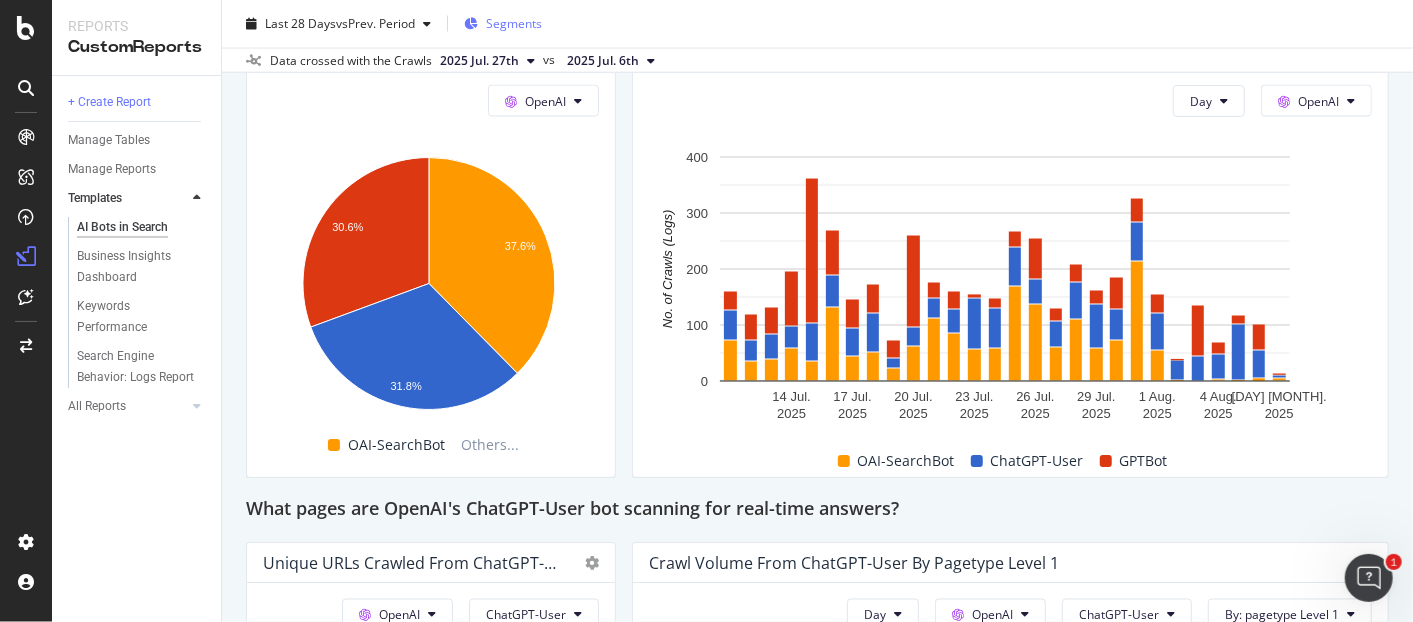 scroll, scrollTop: 1712, scrollLeft: 0, axis: vertical 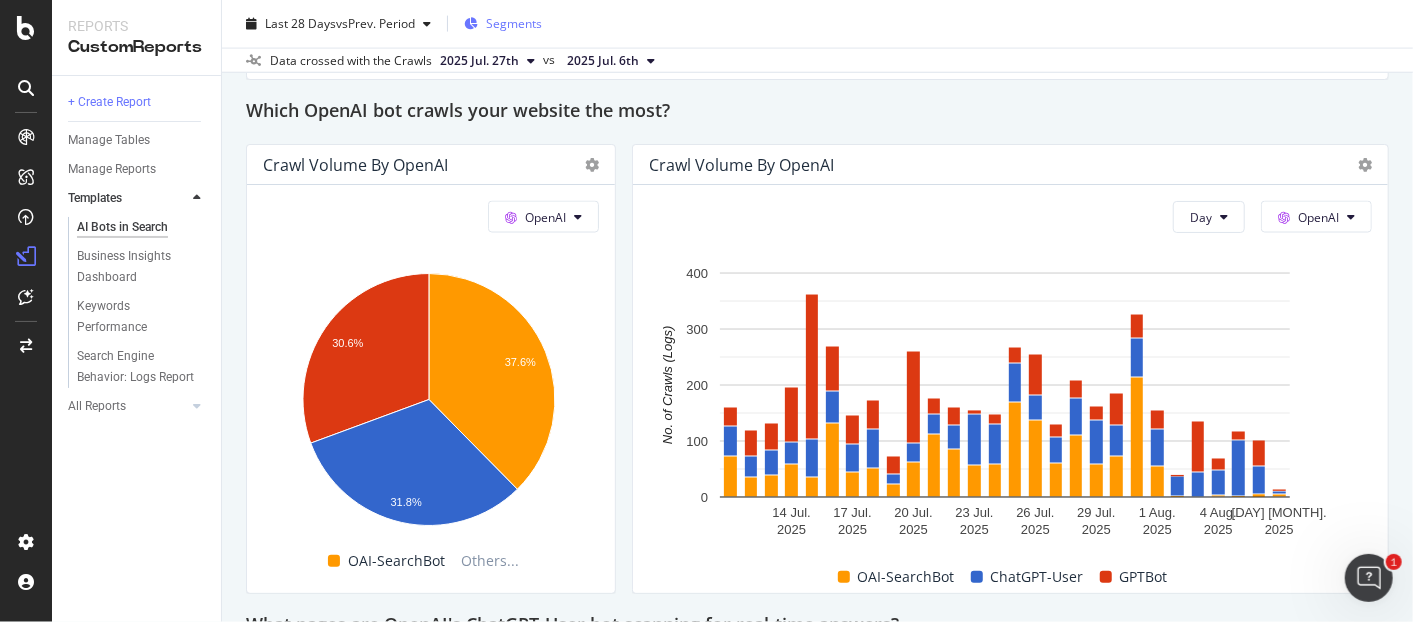 click on "Segments" at bounding box center [514, 23] 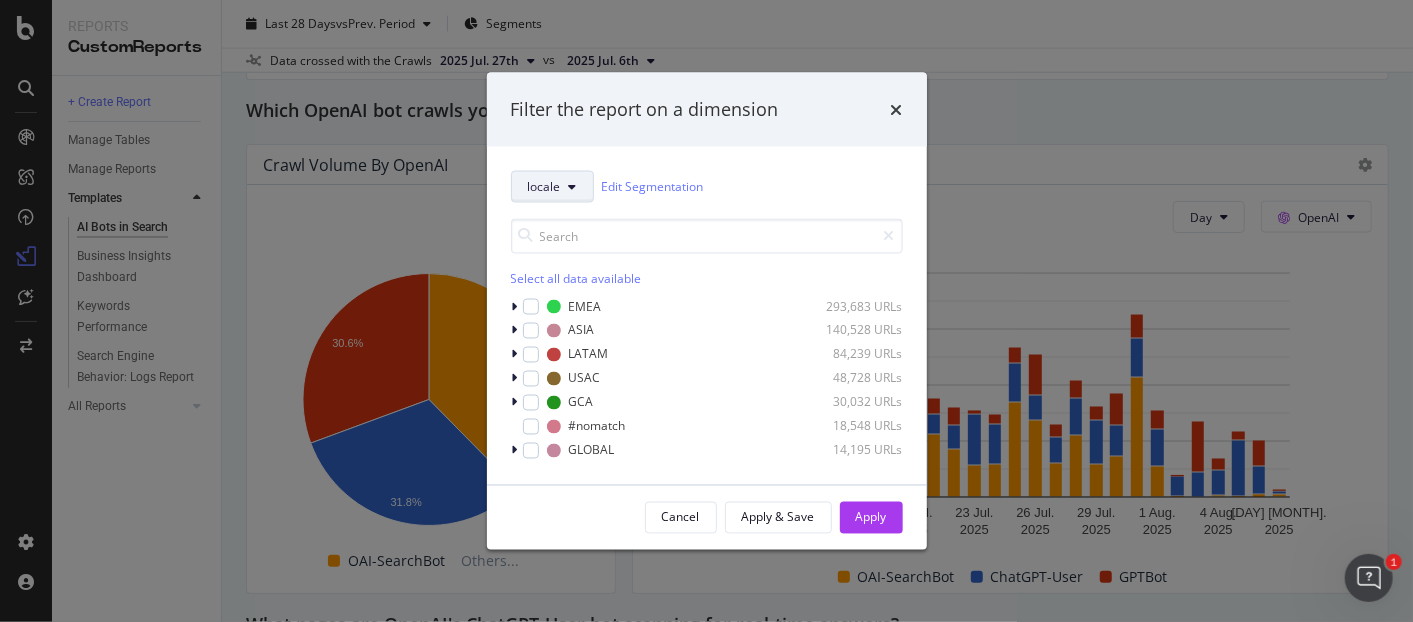 click on "locale" at bounding box center (552, 186) 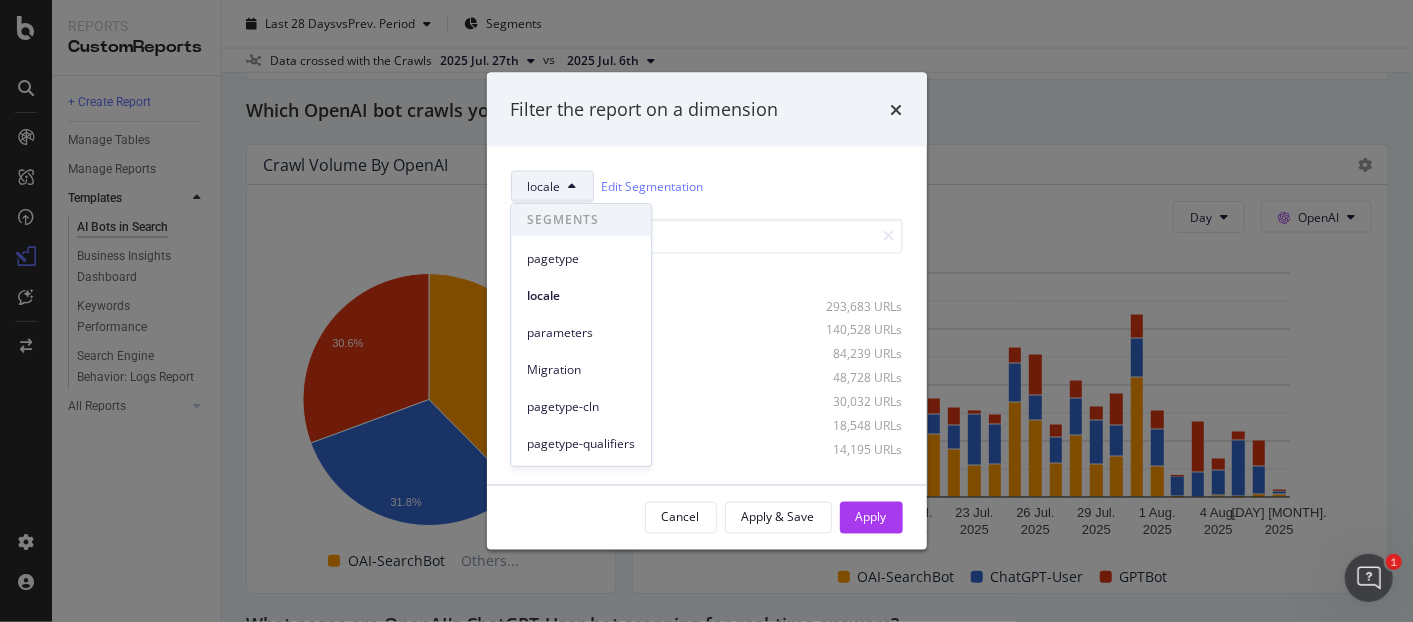 click on "Filter the report on a dimension" at bounding box center (707, 110) 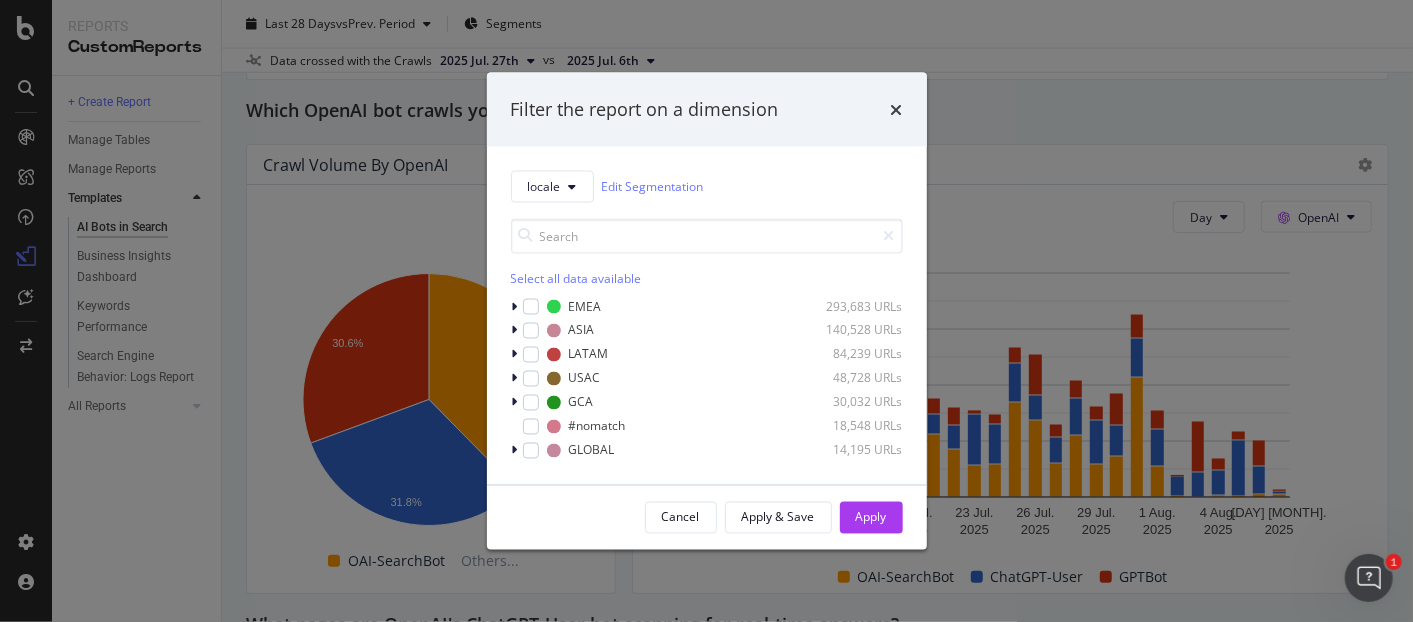 click on "Filter the report on a dimension" at bounding box center (707, 110) 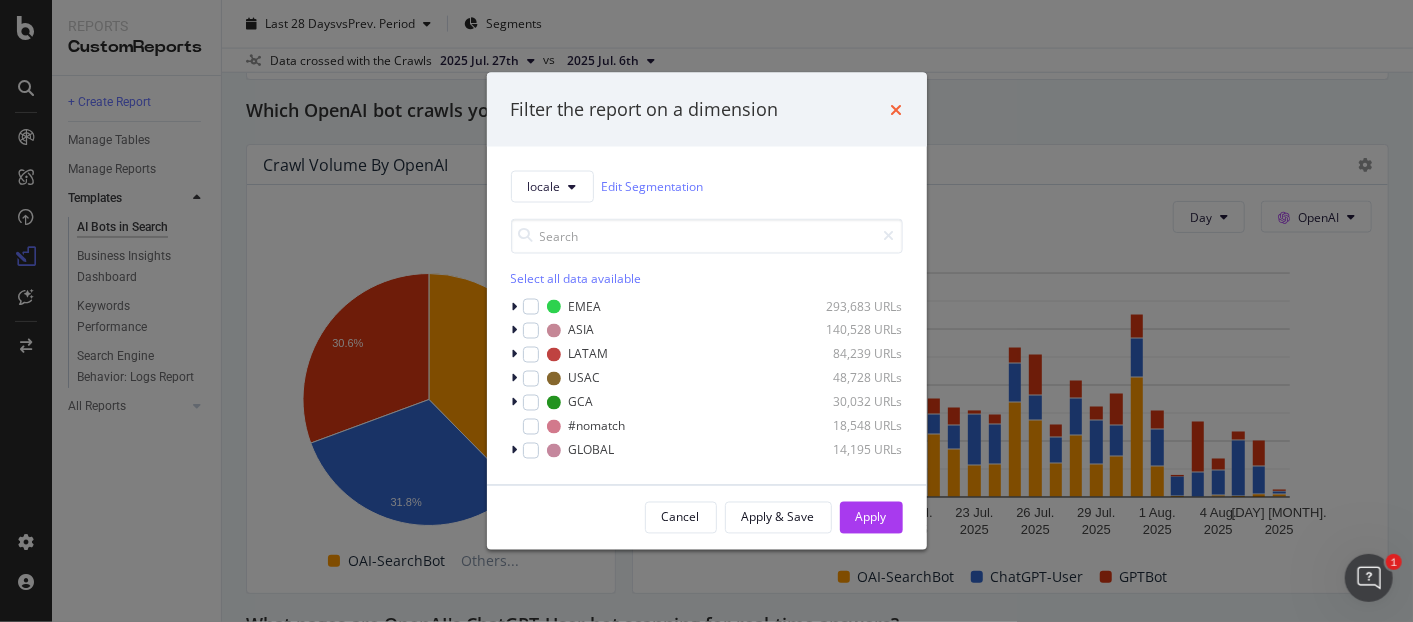click at bounding box center [897, 109] 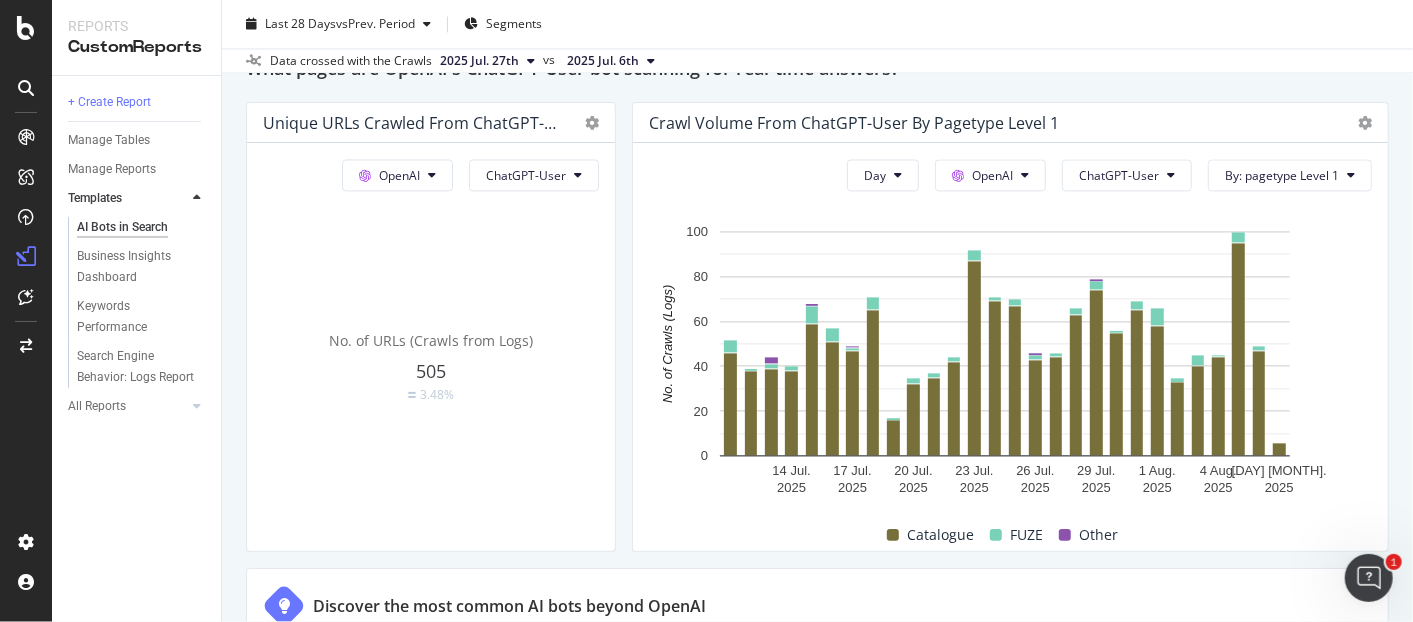scroll, scrollTop: 1601, scrollLeft: 0, axis: vertical 